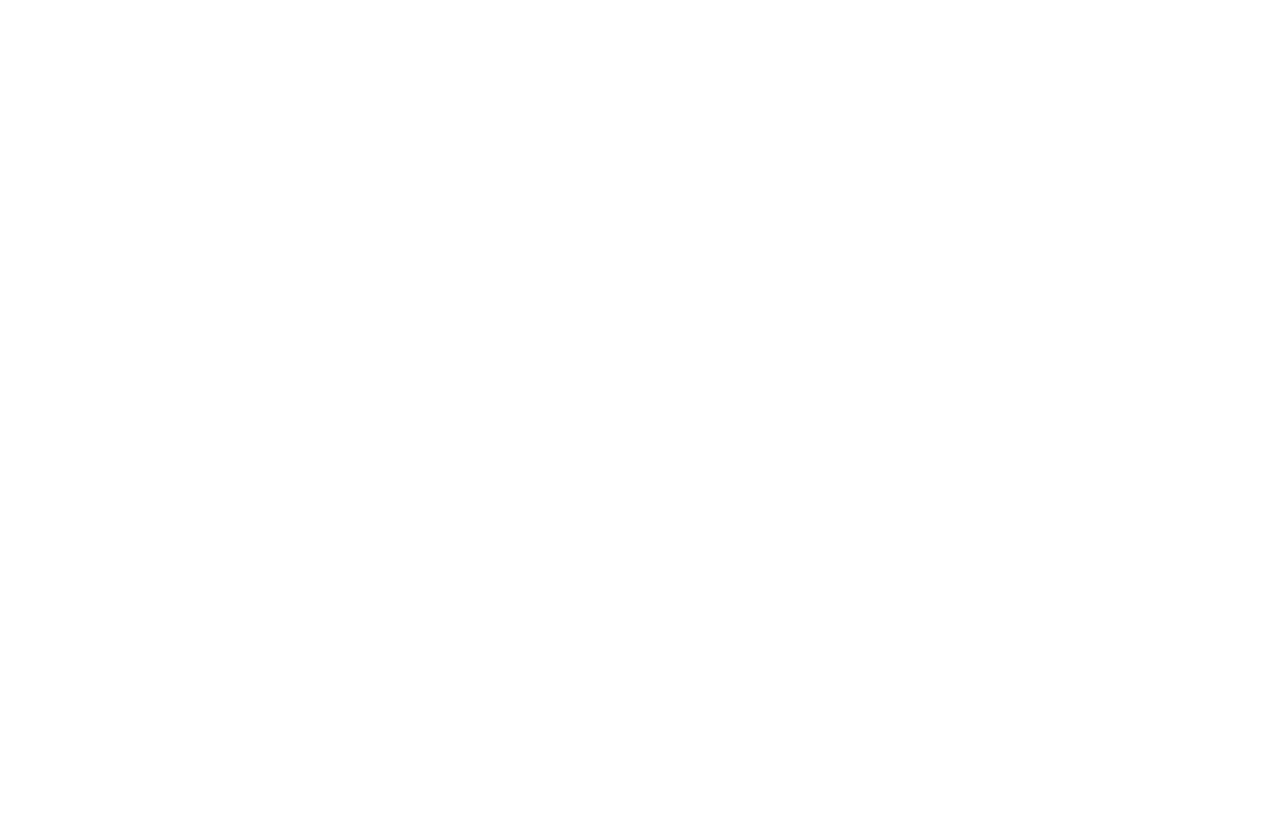 scroll, scrollTop: 0, scrollLeft: 0, axis: both 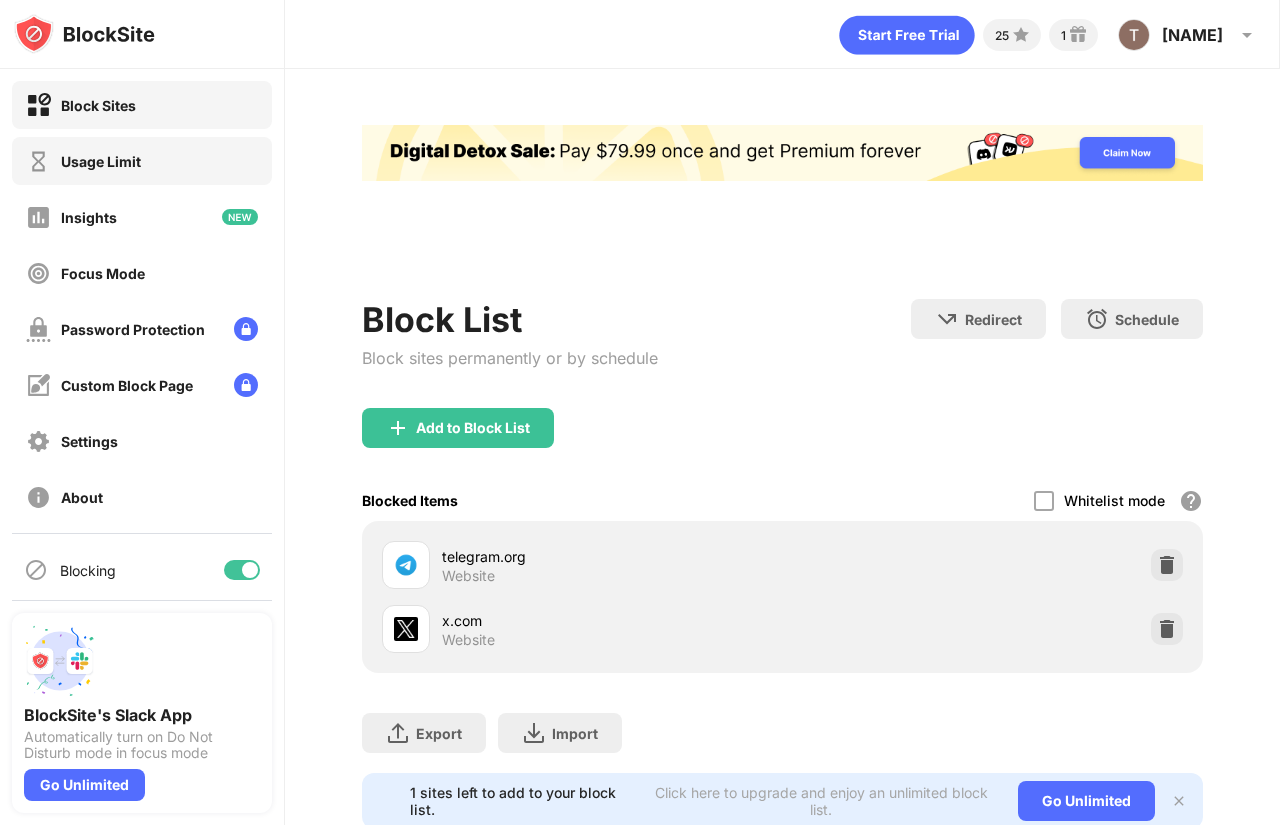click on "Usage Limit" at bounding box center [83, 161] 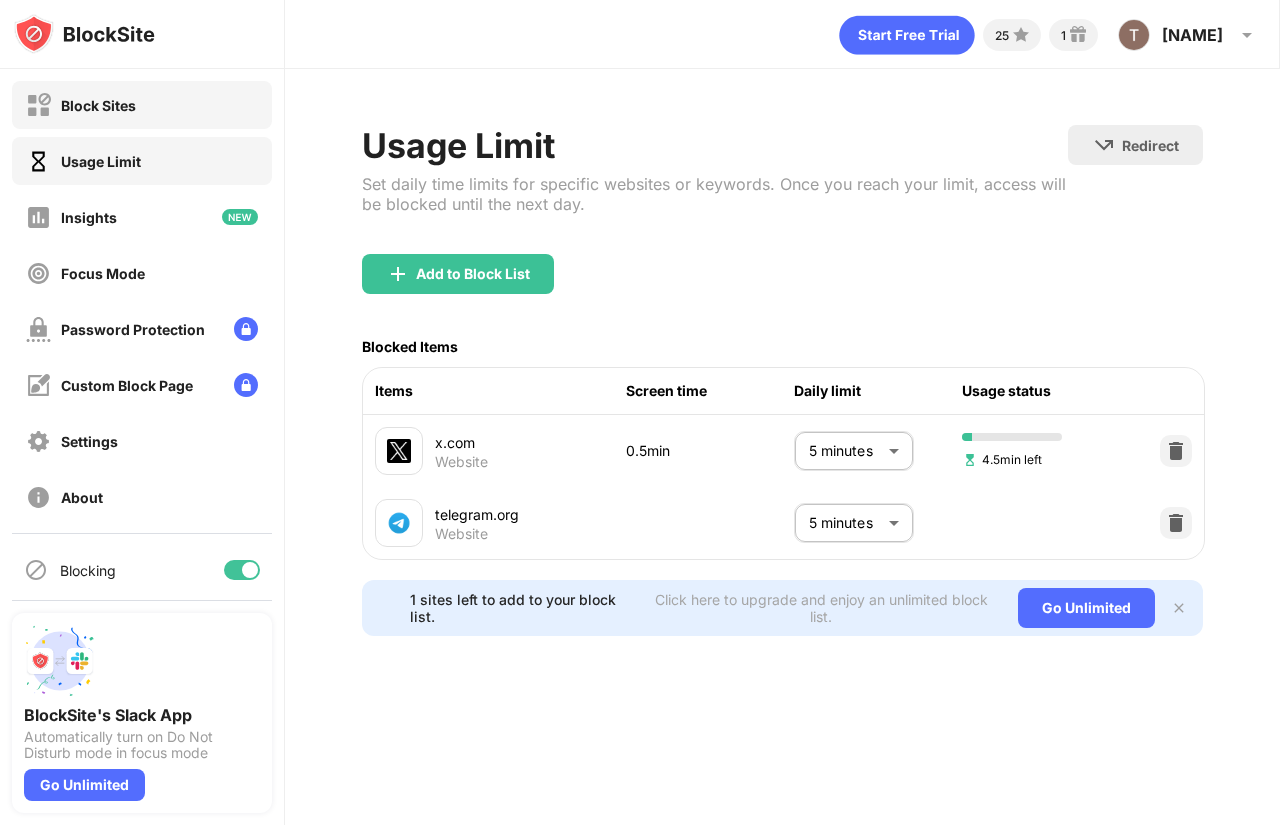click on "Block Sites" at bounding box center (81, 105) 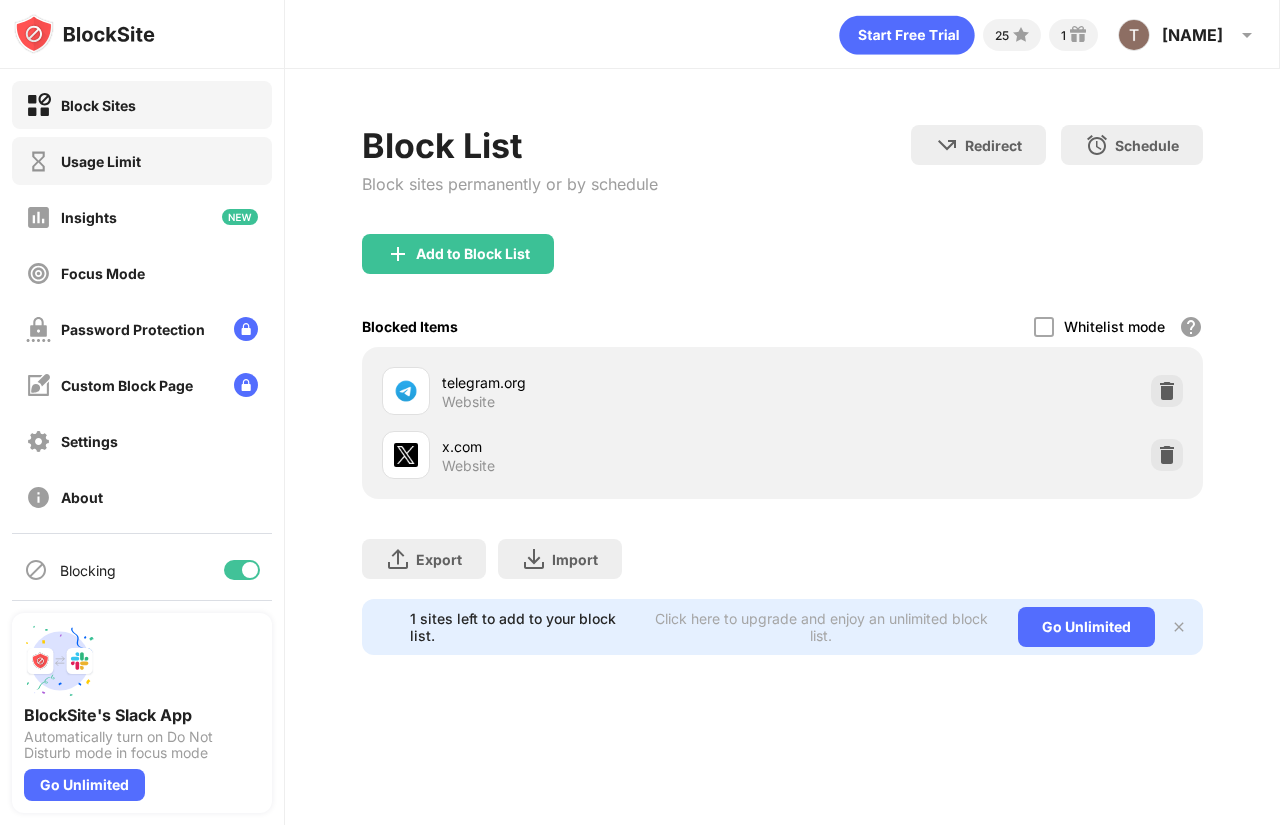 click on "Usage Limit" at bounding box center (142, 161) 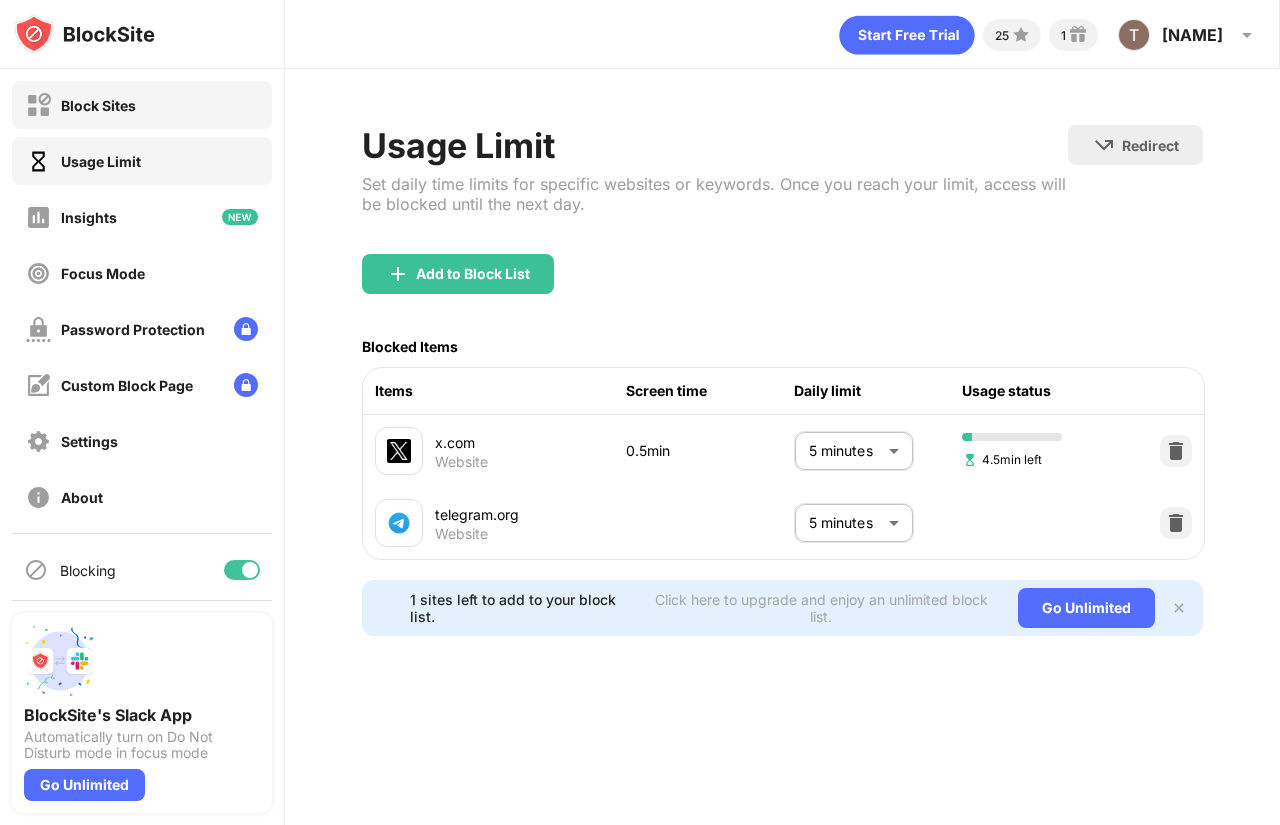 click on "Block Sites" at bounding box center [142, 105] 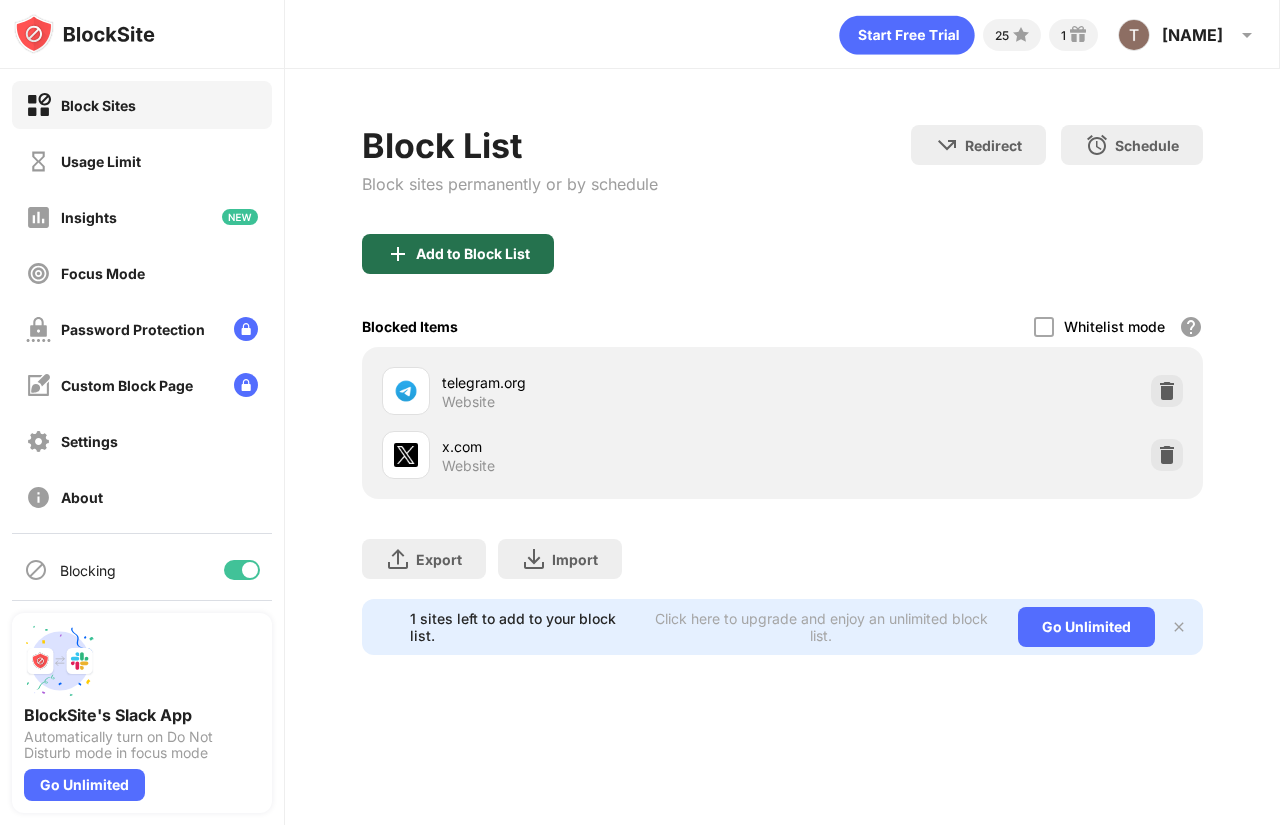 click on "Add to Block List" at bounding box center (473, 254) 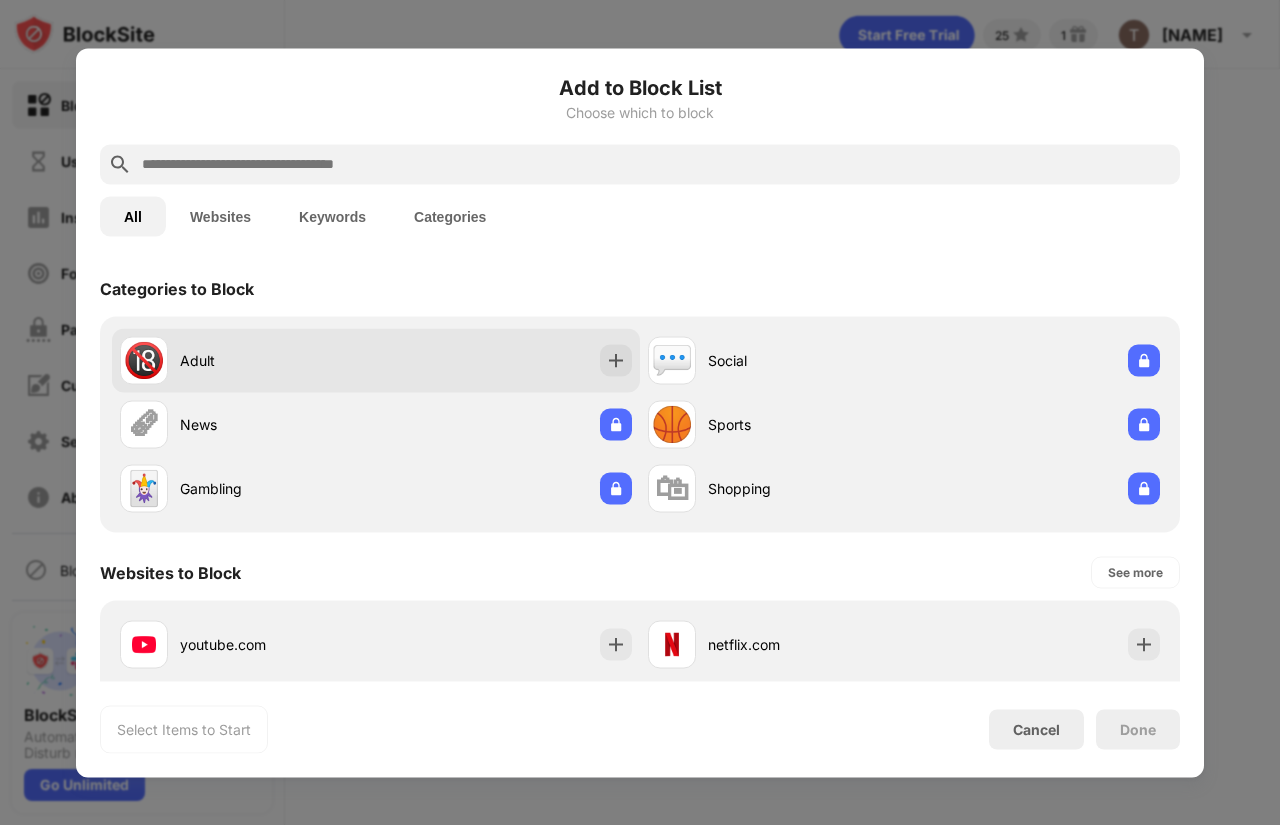 click at bounding box center (616, 360) 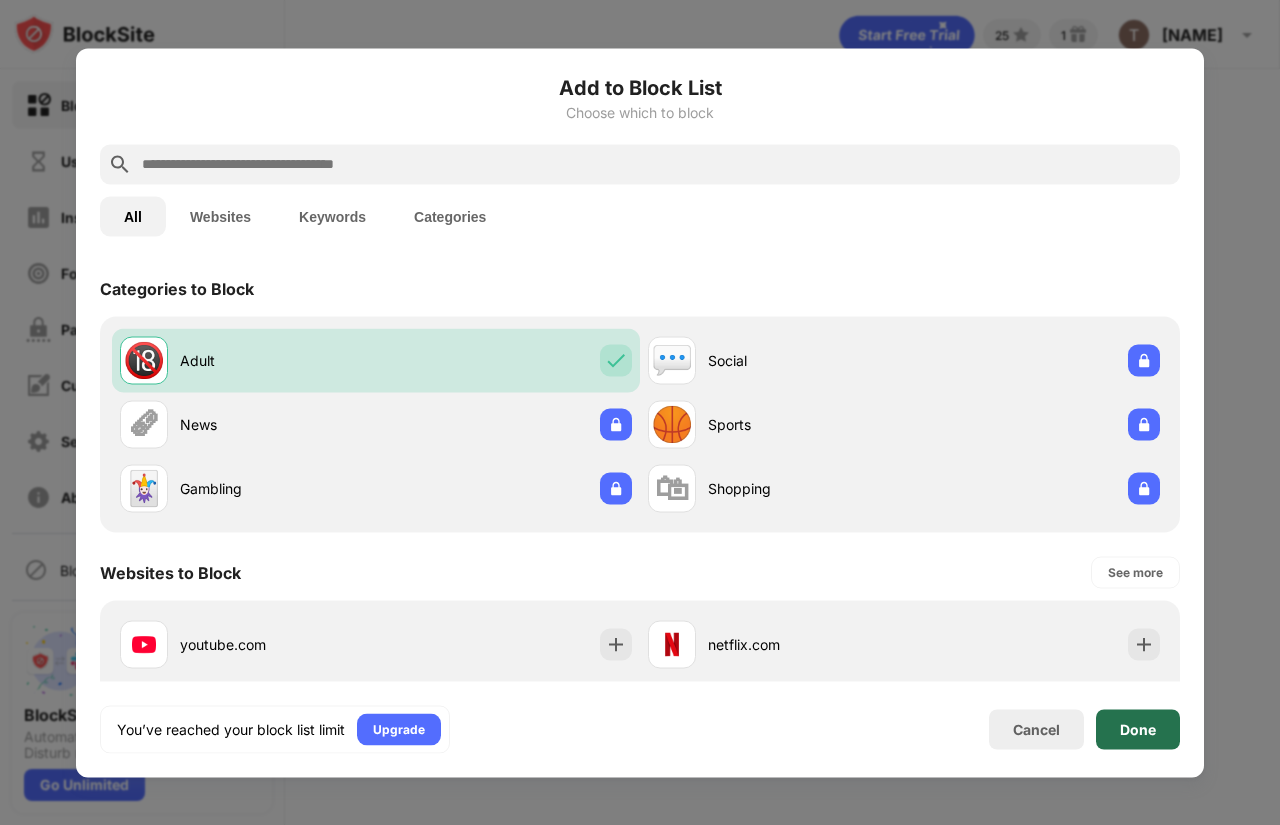click on "Done" at bounding box center [1138, 729] 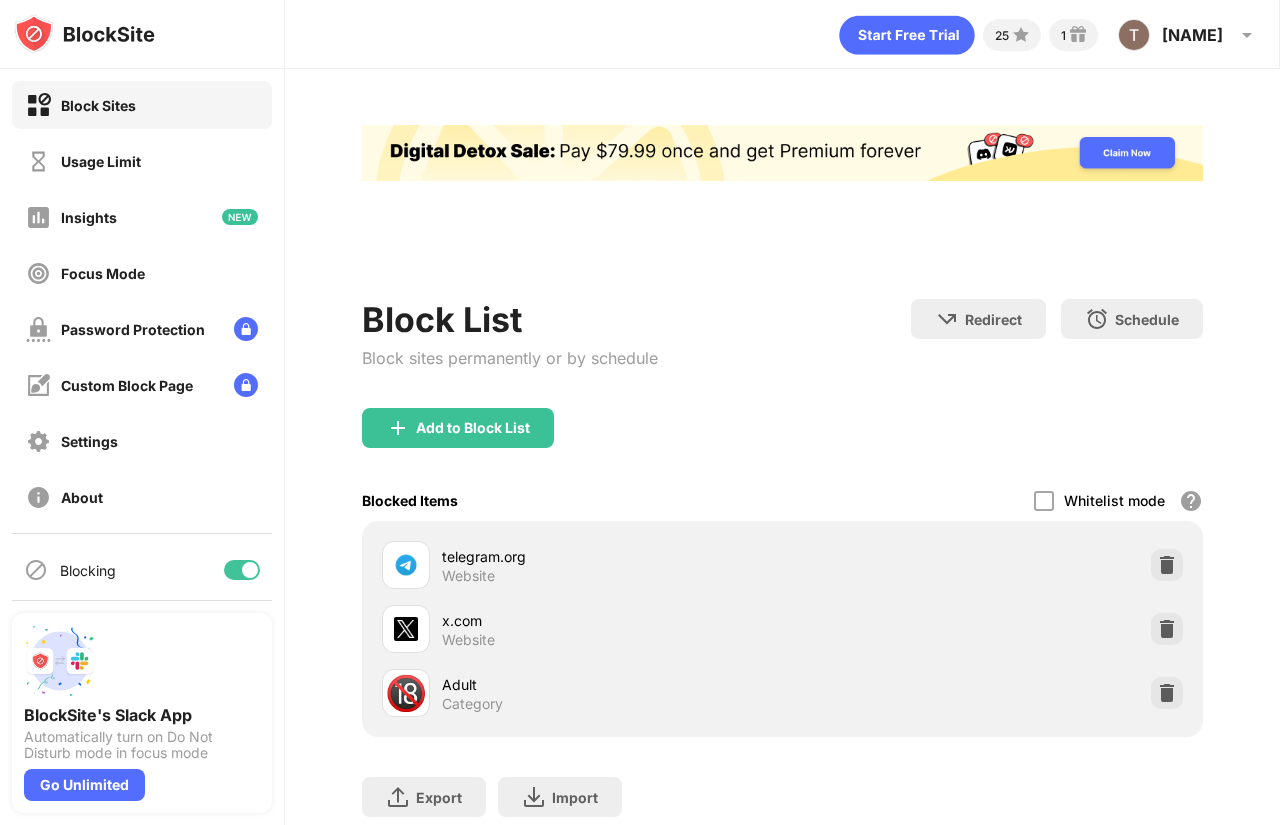 scroll, scrollTop: 0, scrollLeft: 0, axis: both 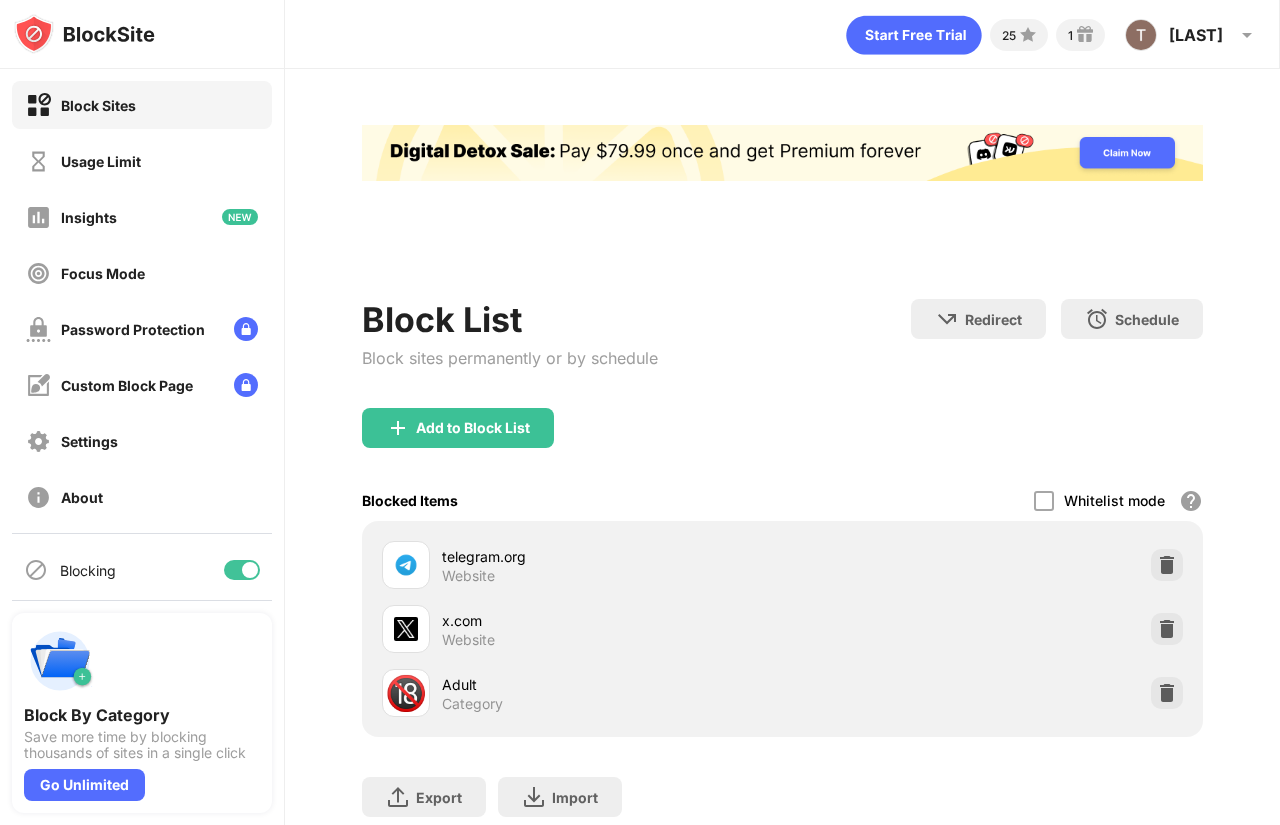 click on "Block Sites" at bounding box center [98, 105] 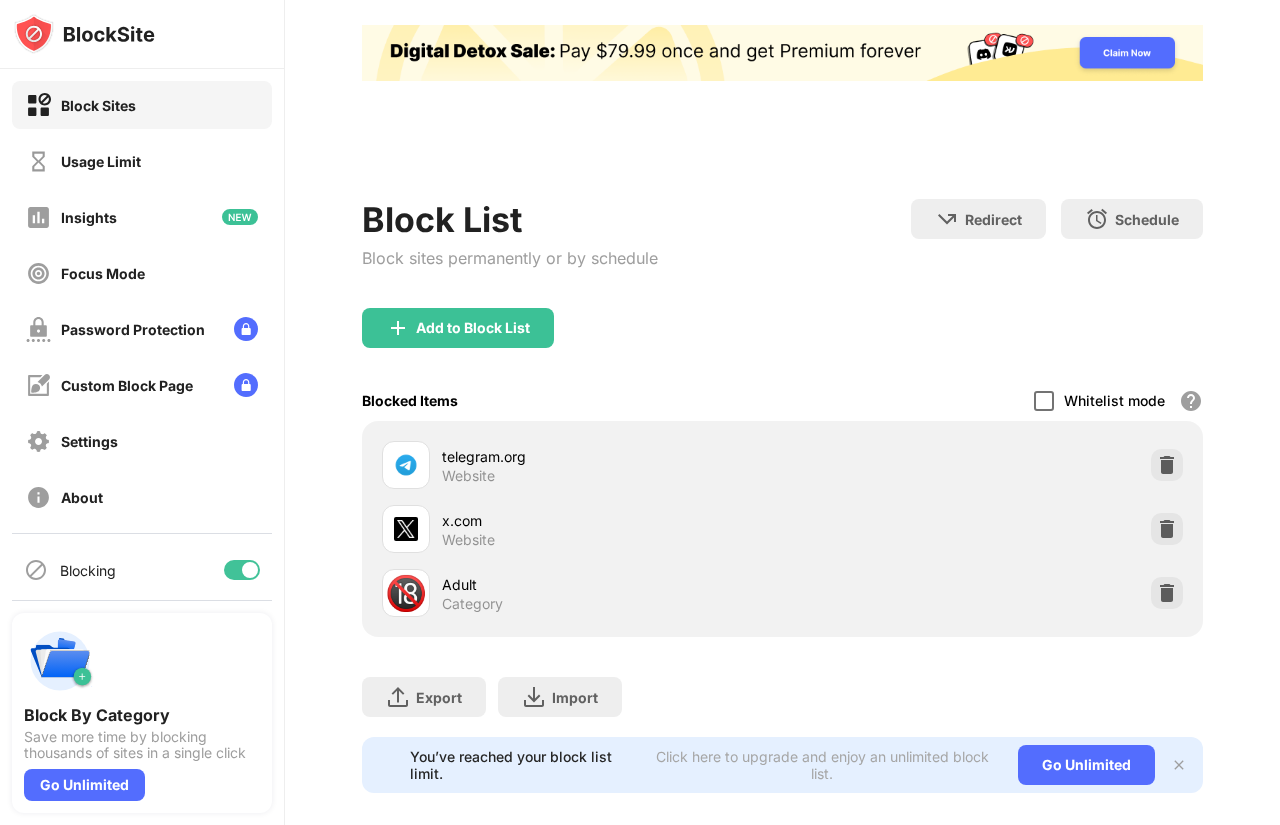 click at bounding box center (1044, 401) 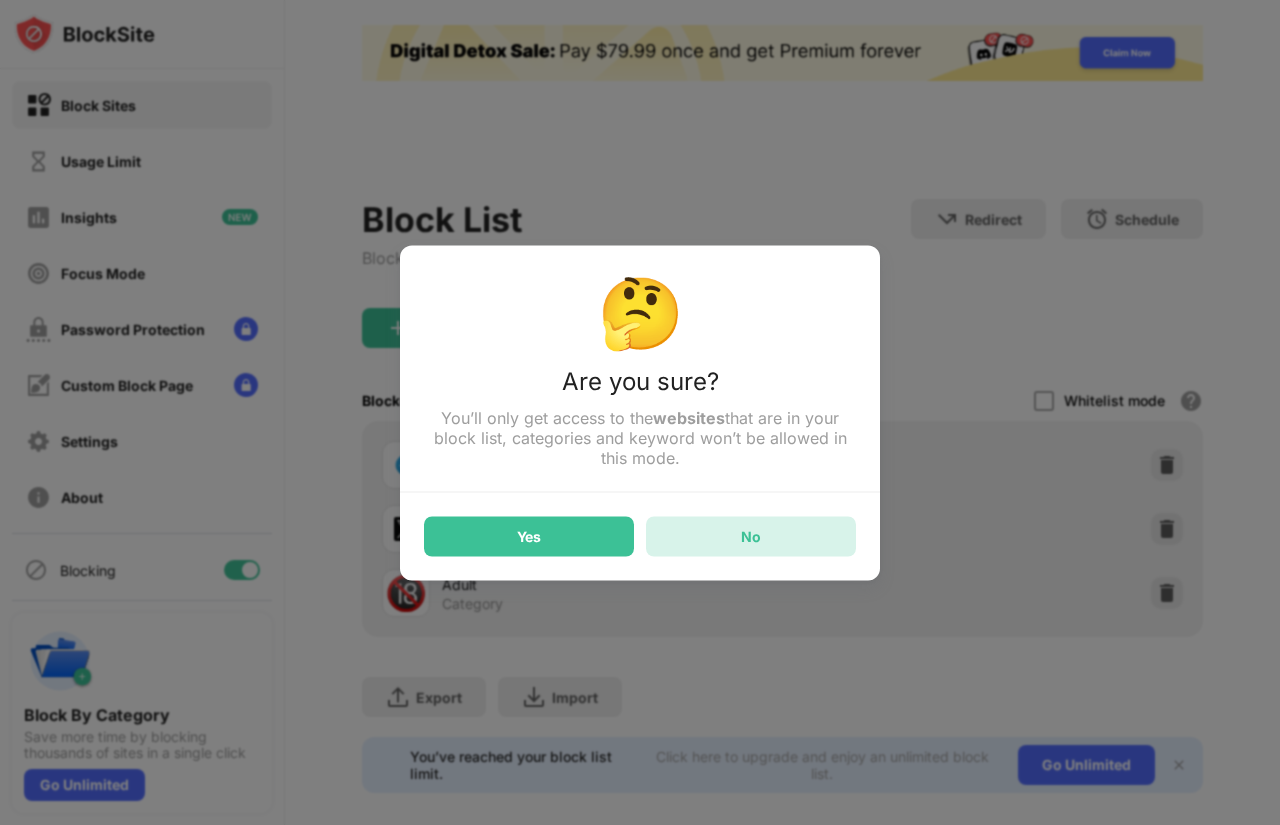 click on "No" at bounding box center (751, 536) 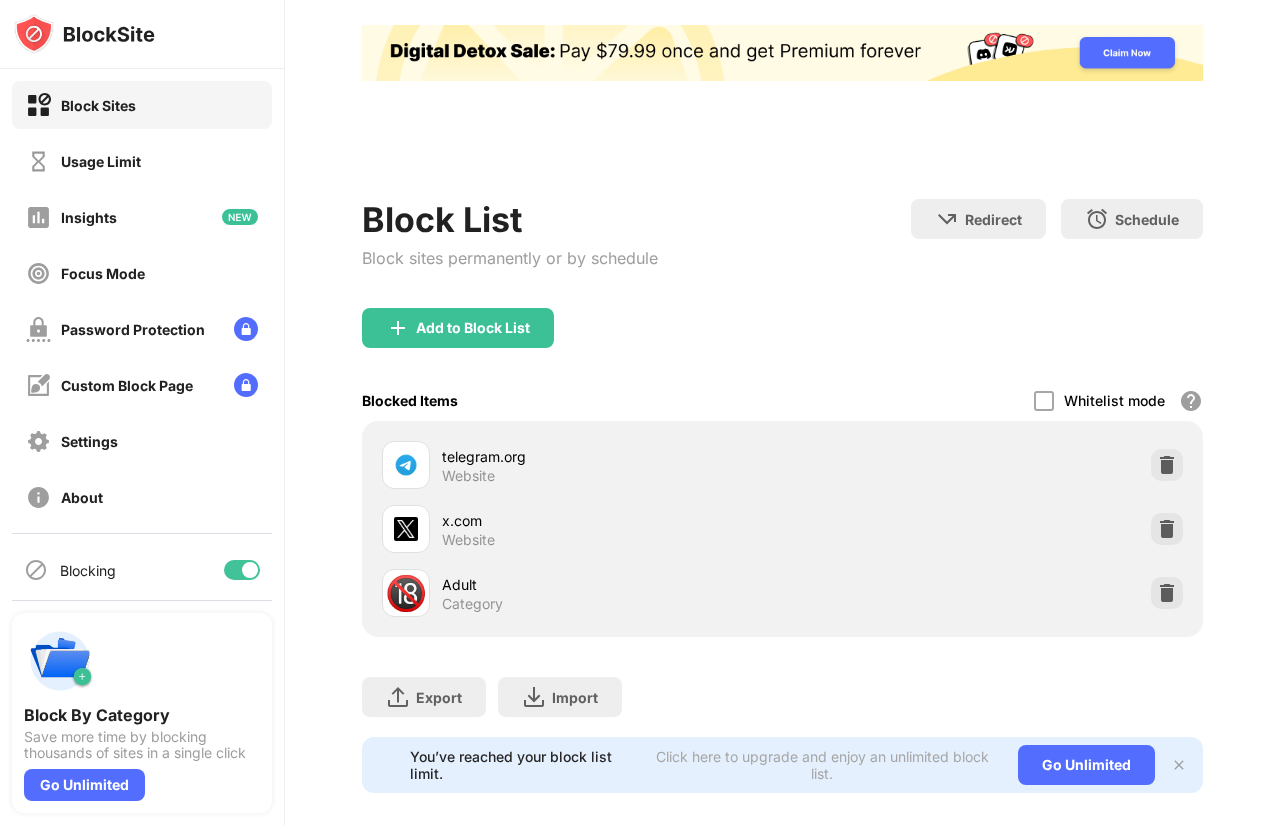 click on "Whitelist mode Block all websites except for those in your whitelist. Whitelist Mode only works with URLs and won't include categories or keywords." at bounding box center (1118, 400) 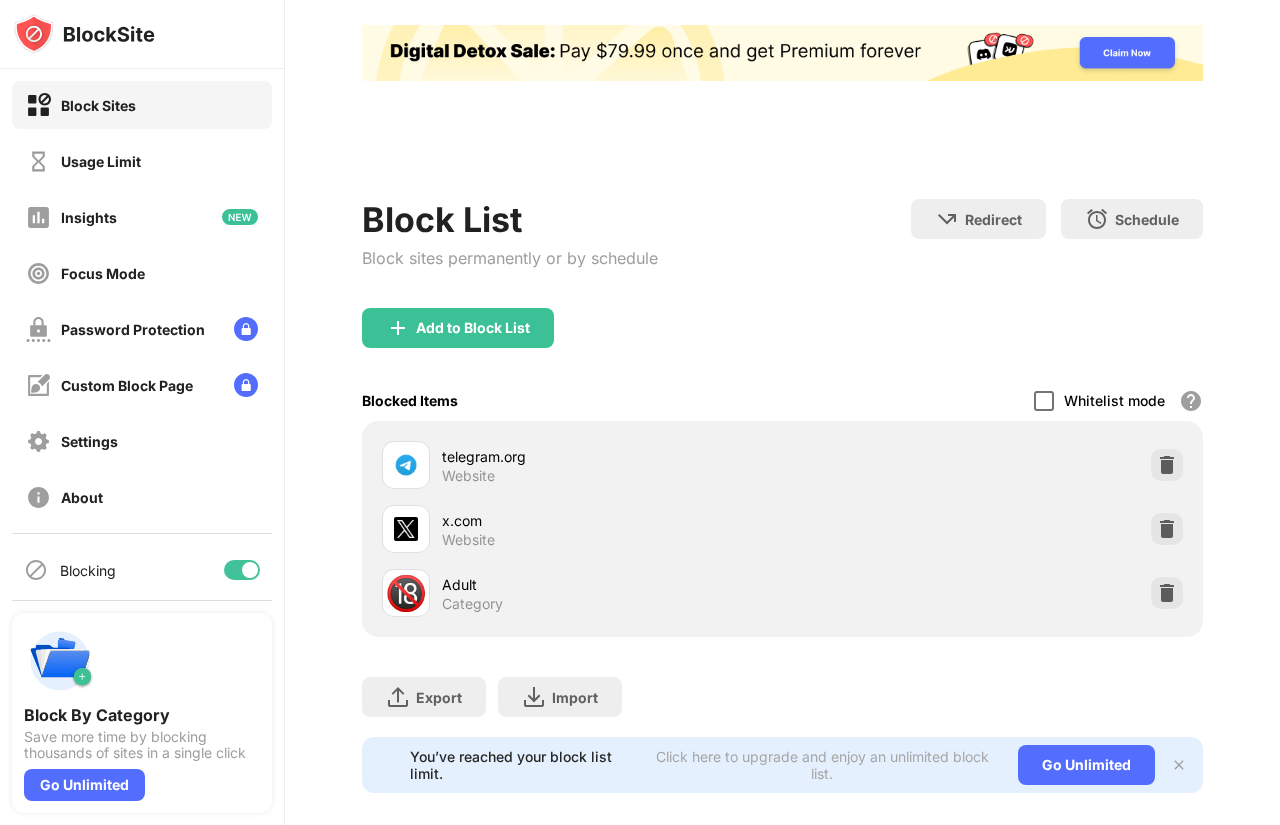 click at bounding box center (1044, 401) 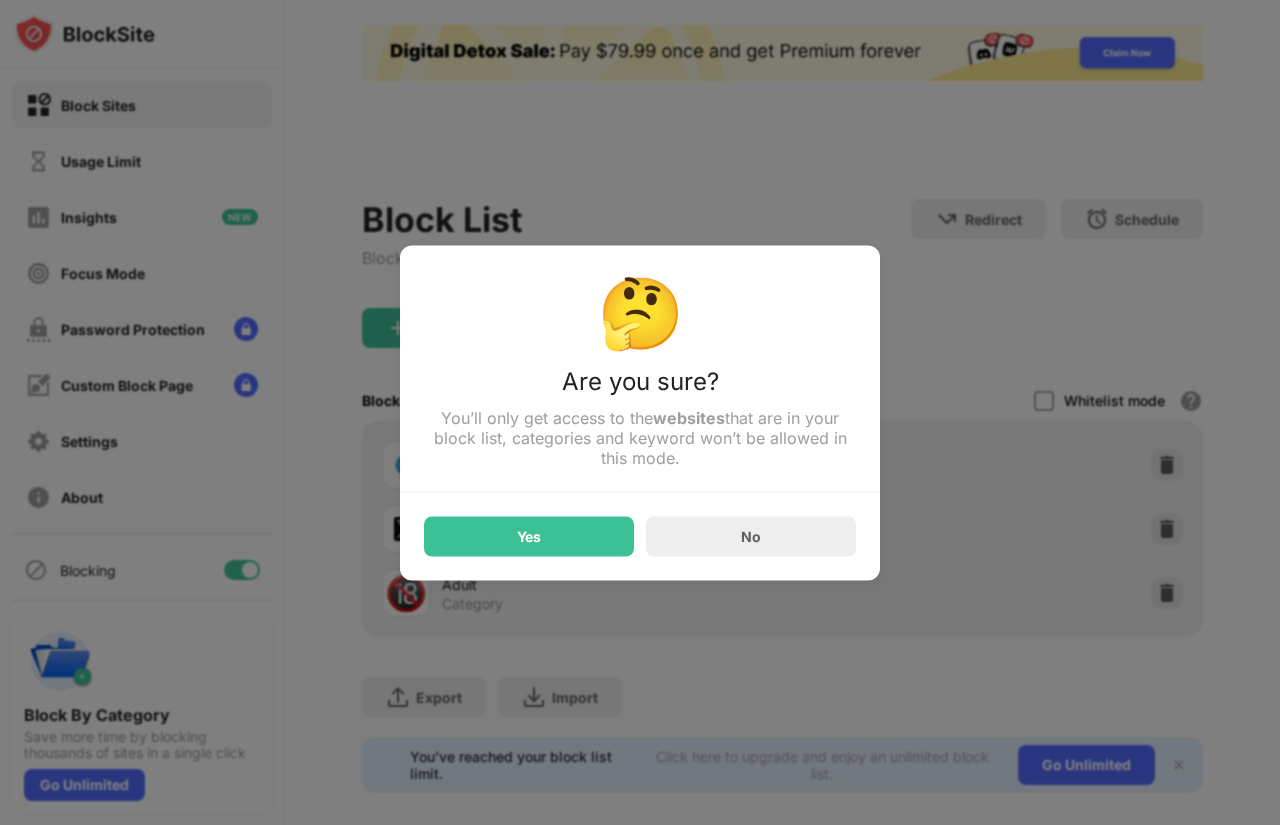 drag, startPoint x: 500, startPoint y: 515, endPoint x: 516, endPoint y: 530, distance: 21.931713 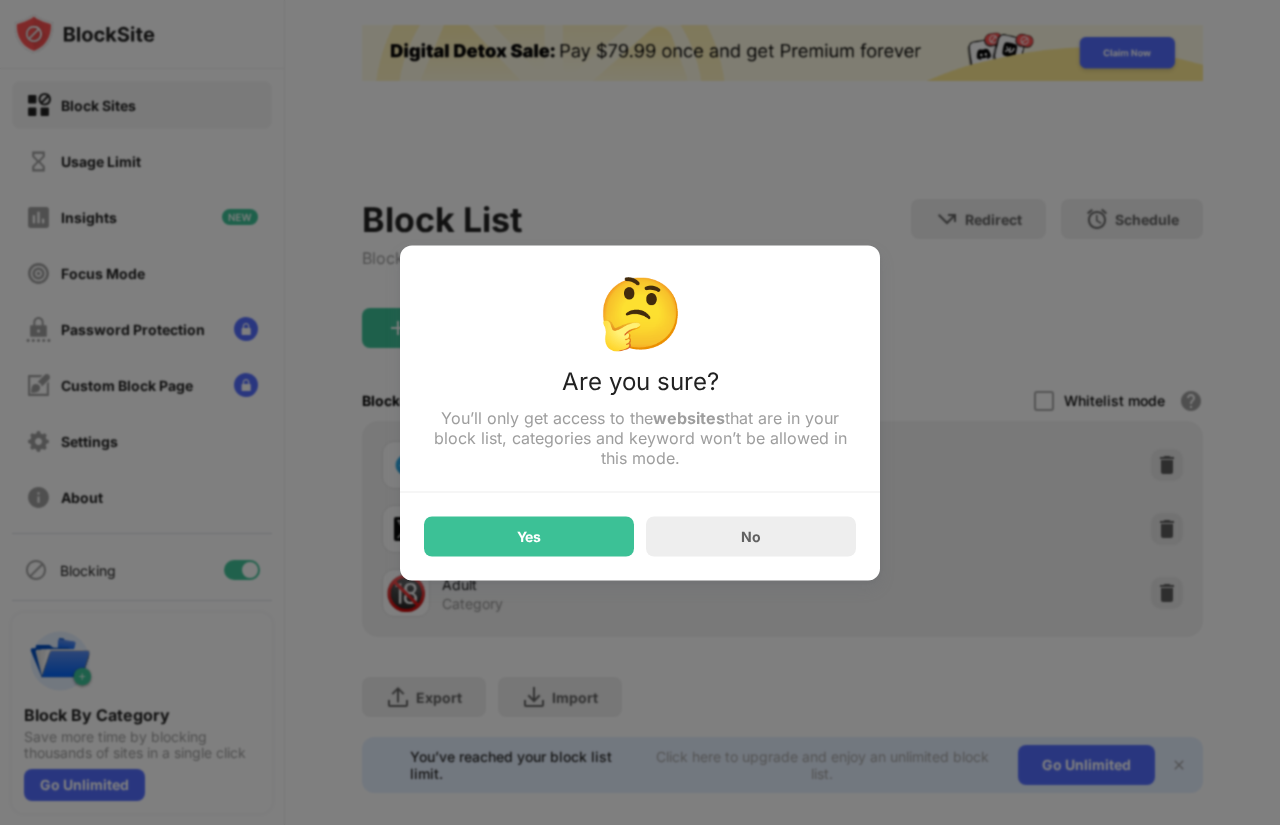 click on "Yes" at bounding box center (529, 536) 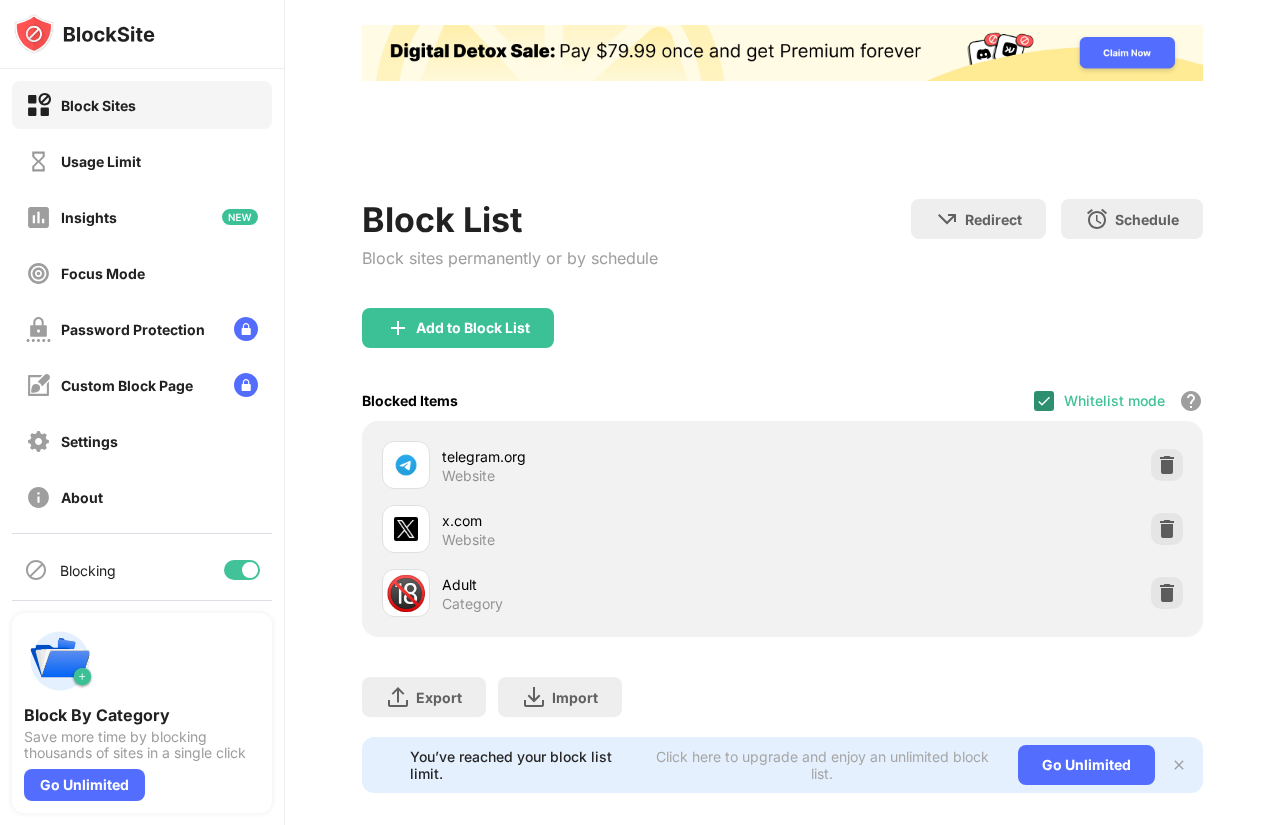 click at bounding box center (1044, 401) 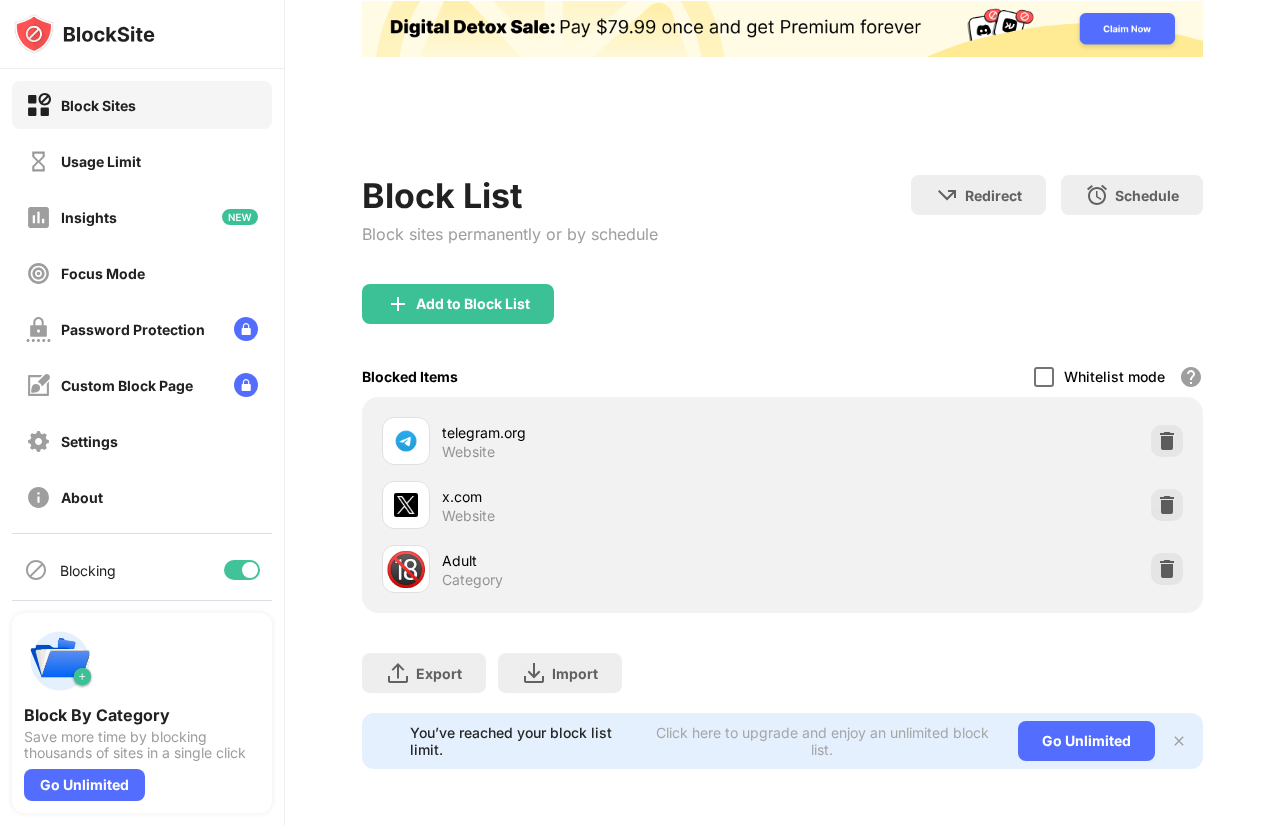 scroll, scrollTop: 139, scrollLeft: 0, axis: vertical 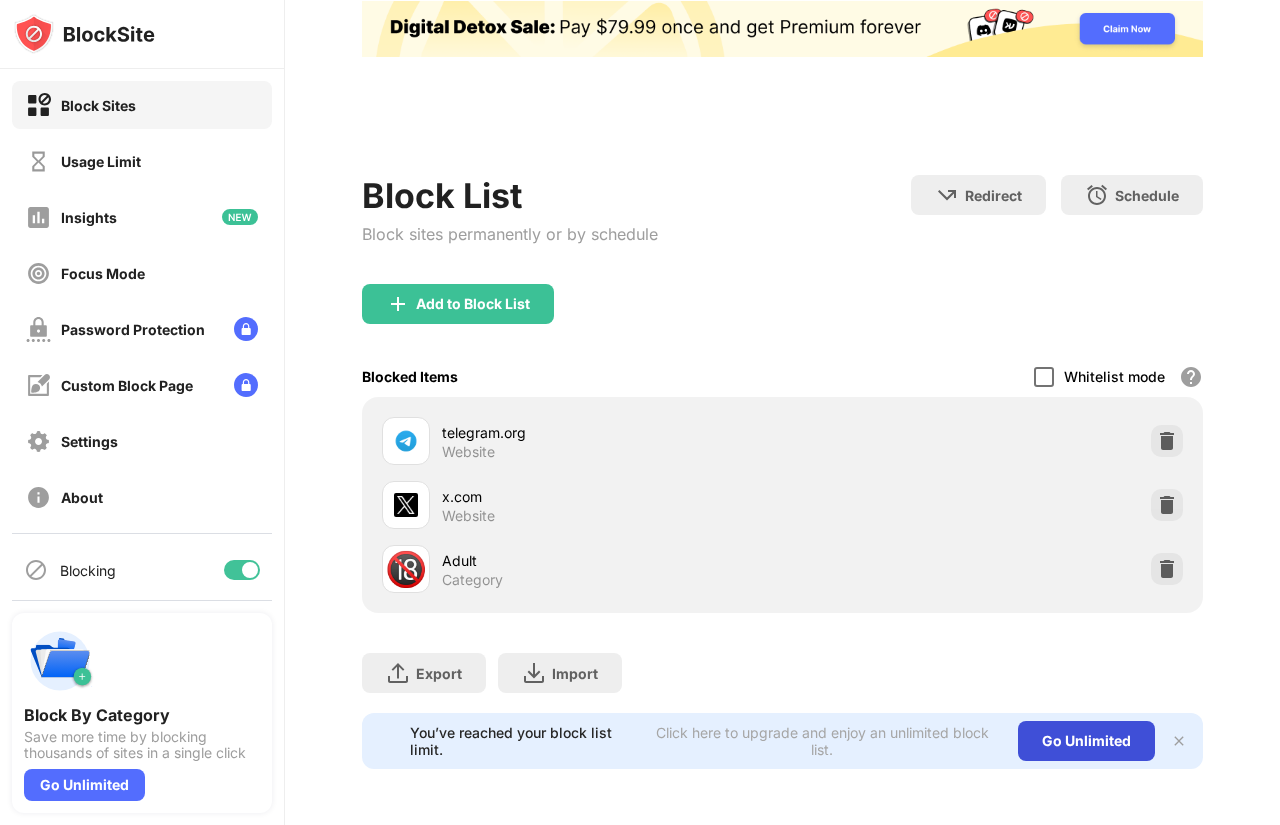 click on "Go Unlimited" at bounding box center (1086, 741) 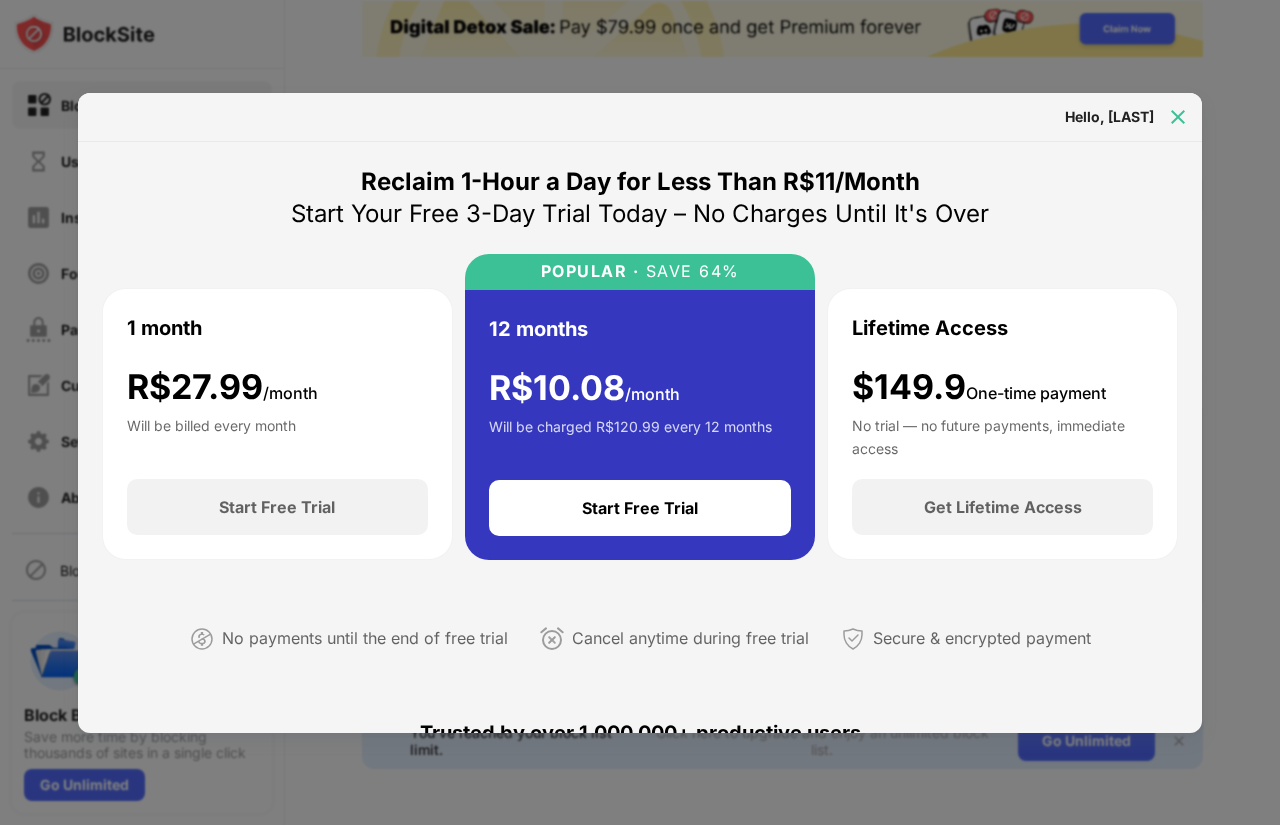 click at bounding box center (1178, 117) 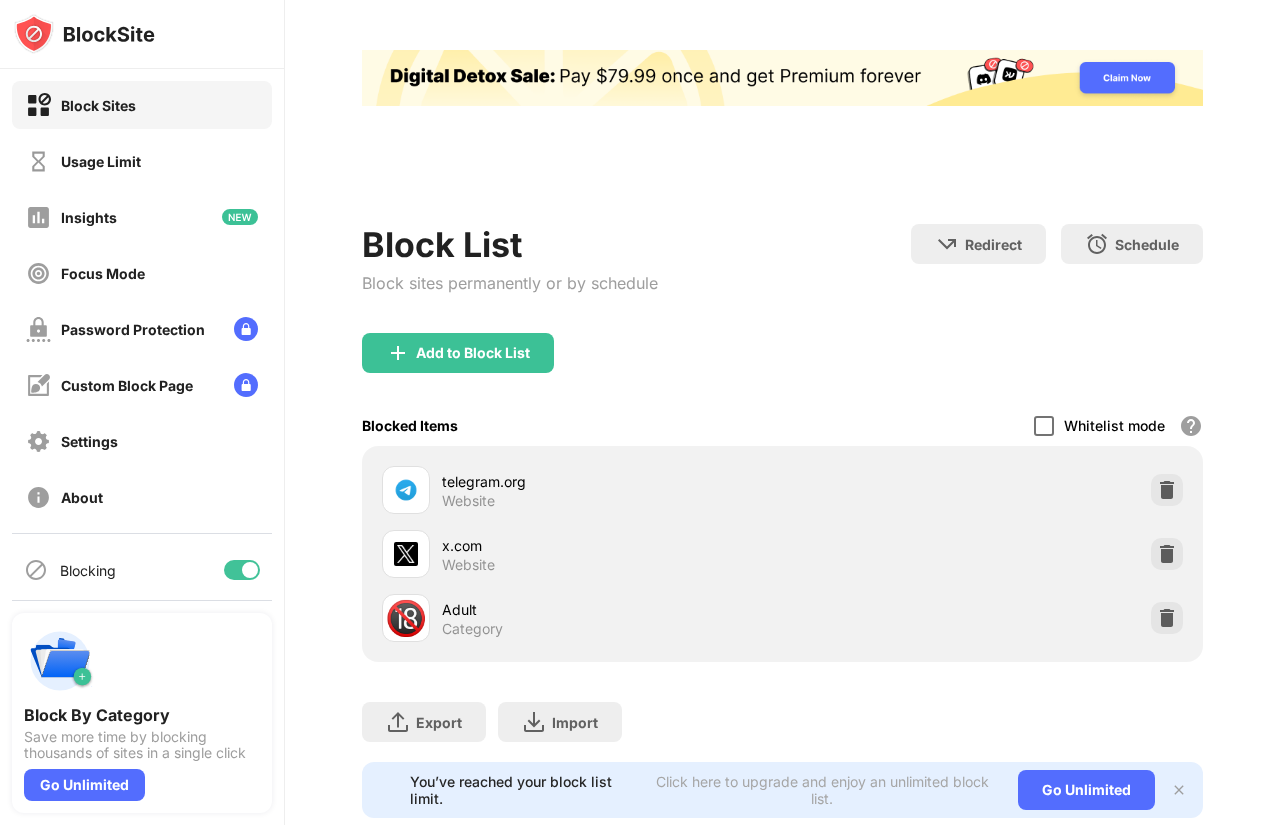scroll, scrollTop: 0, scrollLeft: 0, axis: both 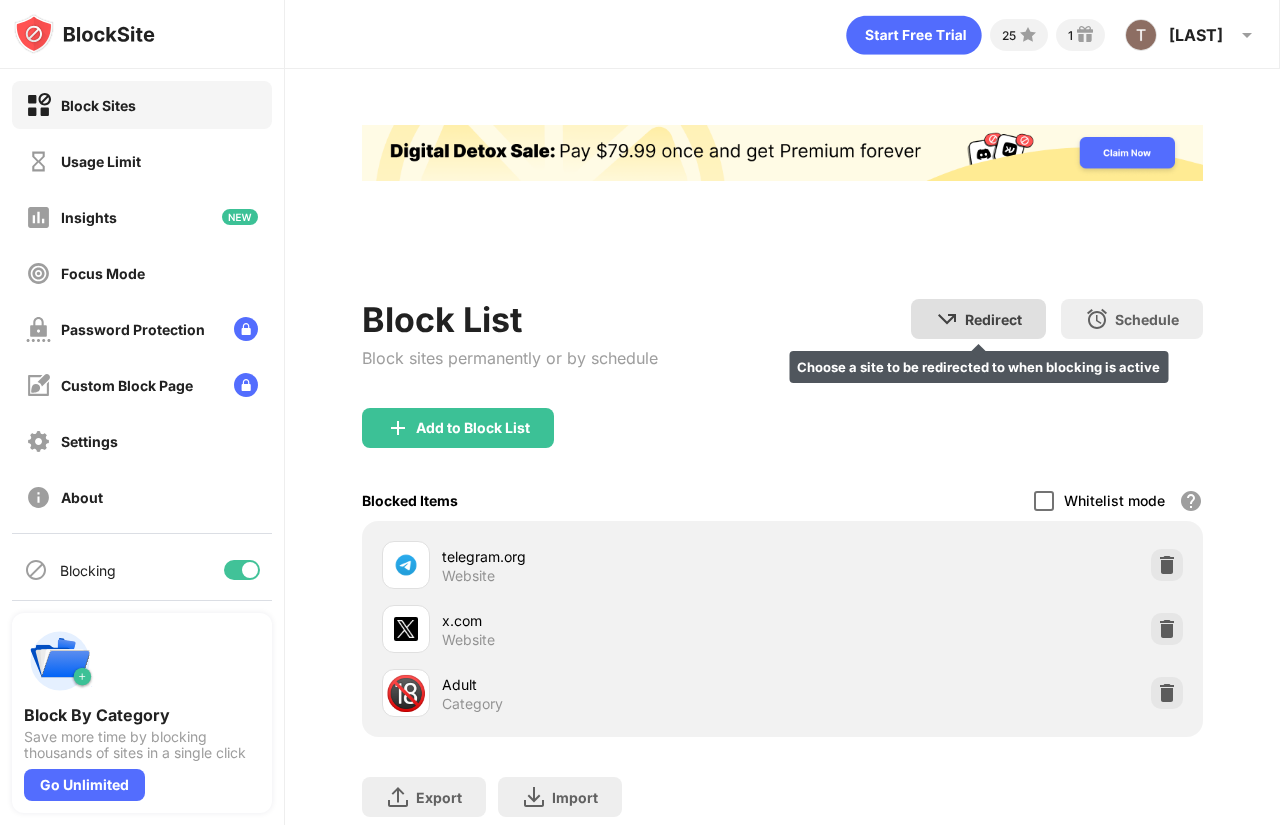 click on "Redirect" at bounding box center [993, 319] 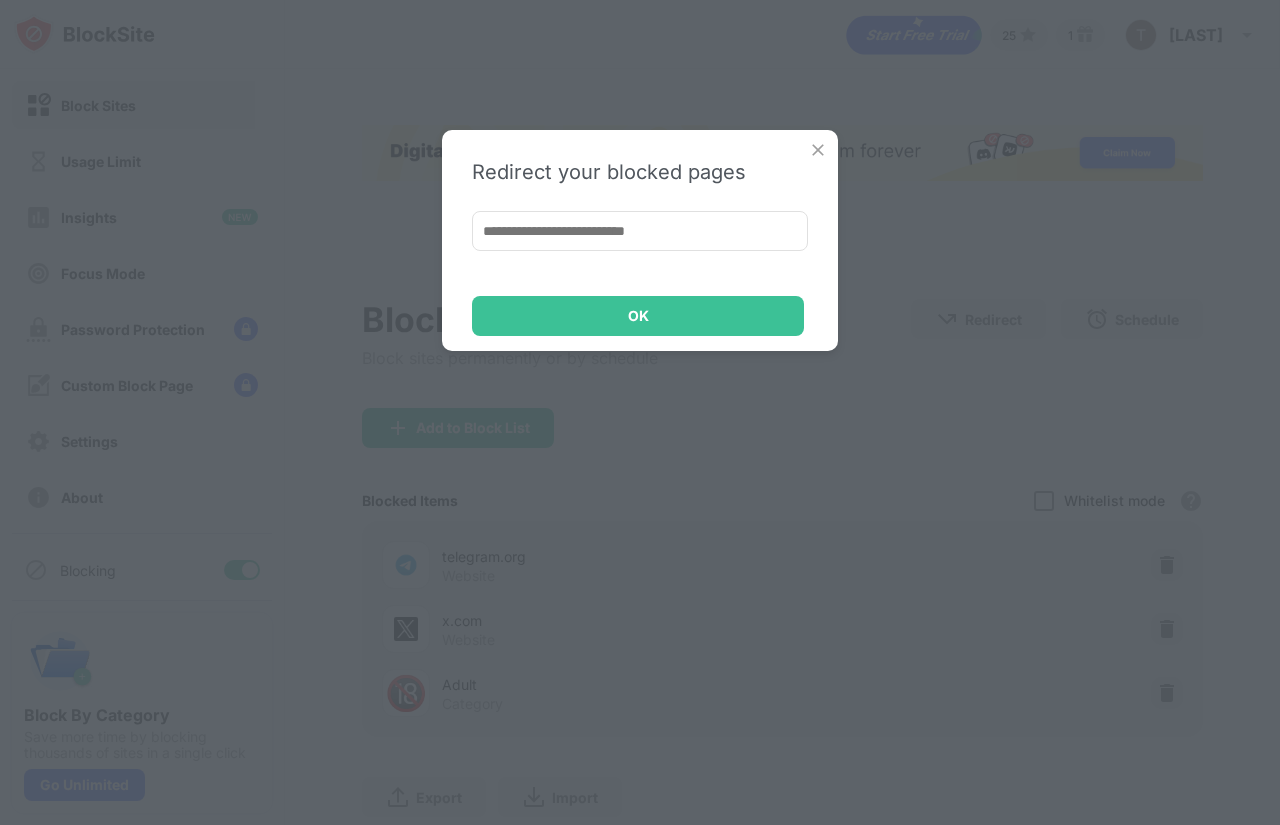 click at bounding box center (640, 231) 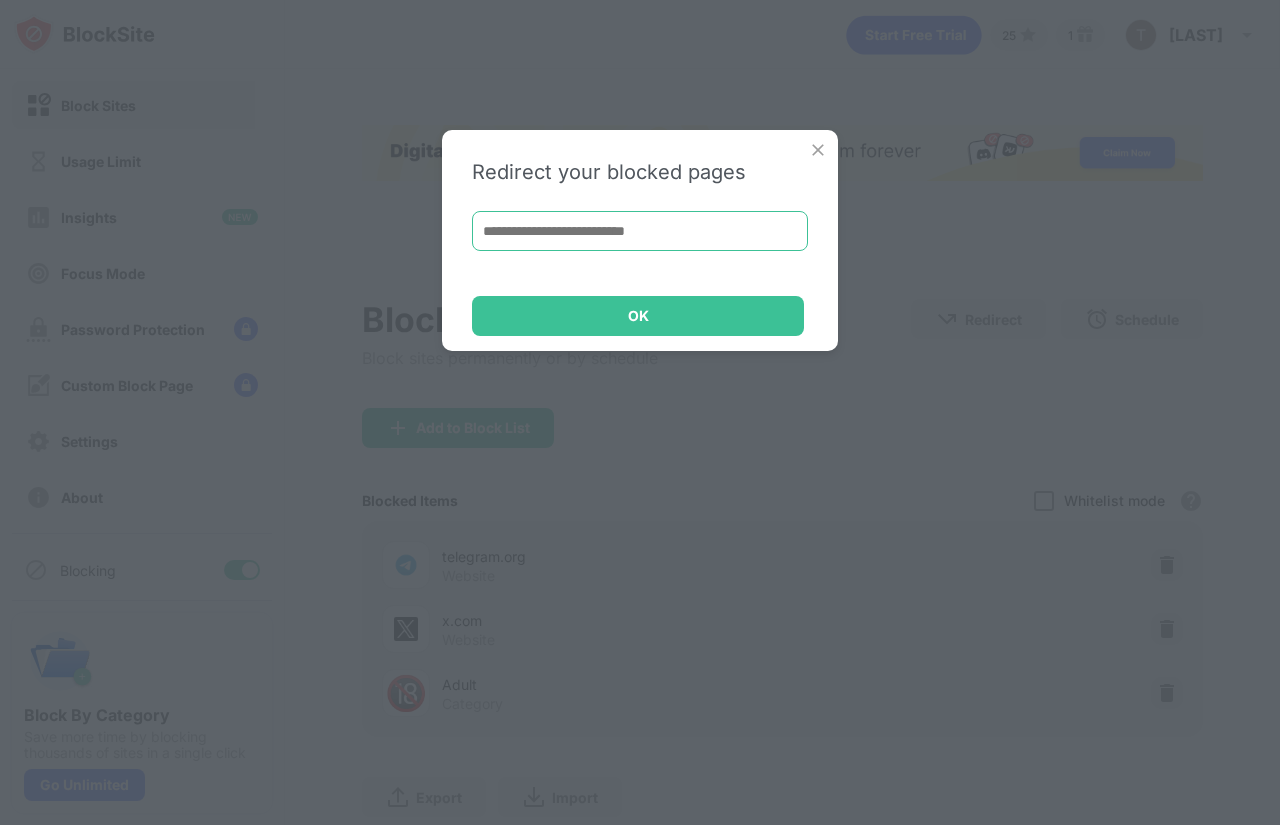 click at bounding box center (640, 231) 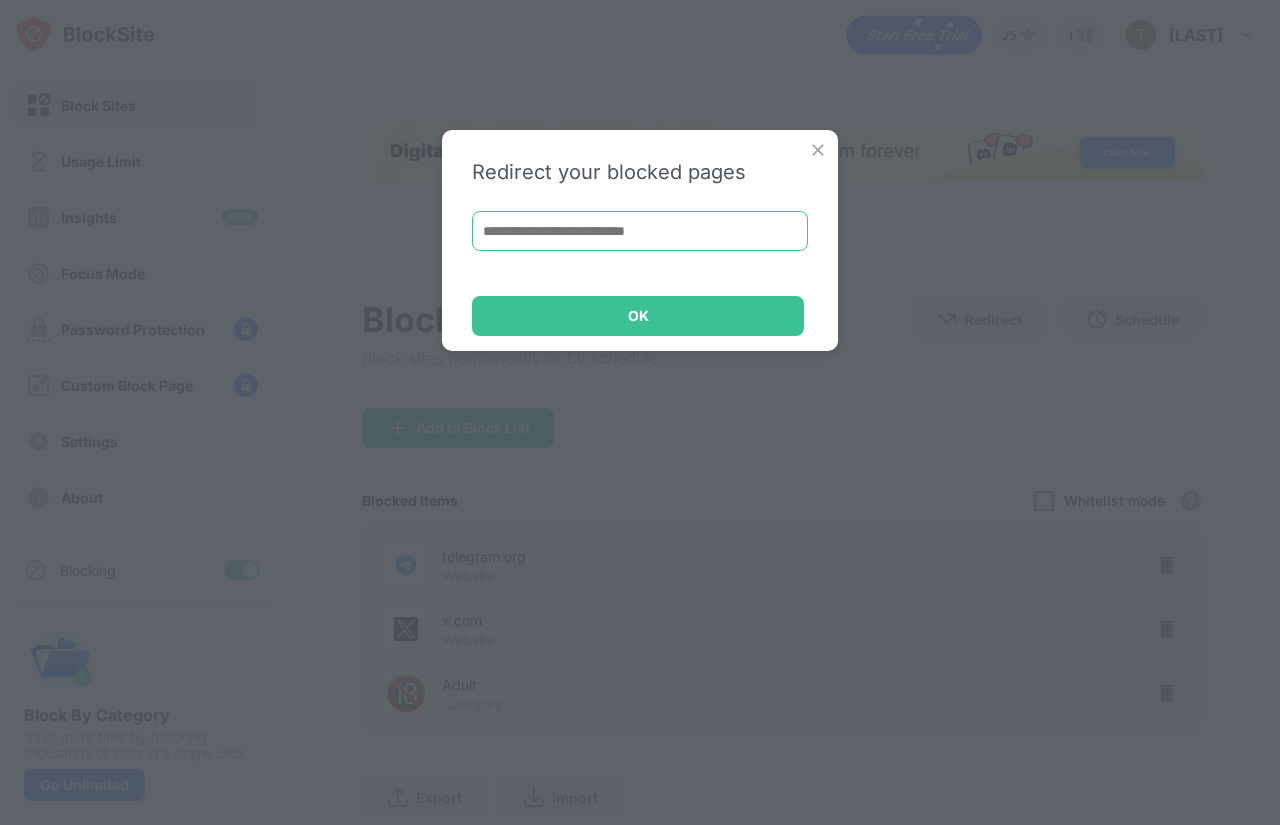 click at bounding box center (640, 231) 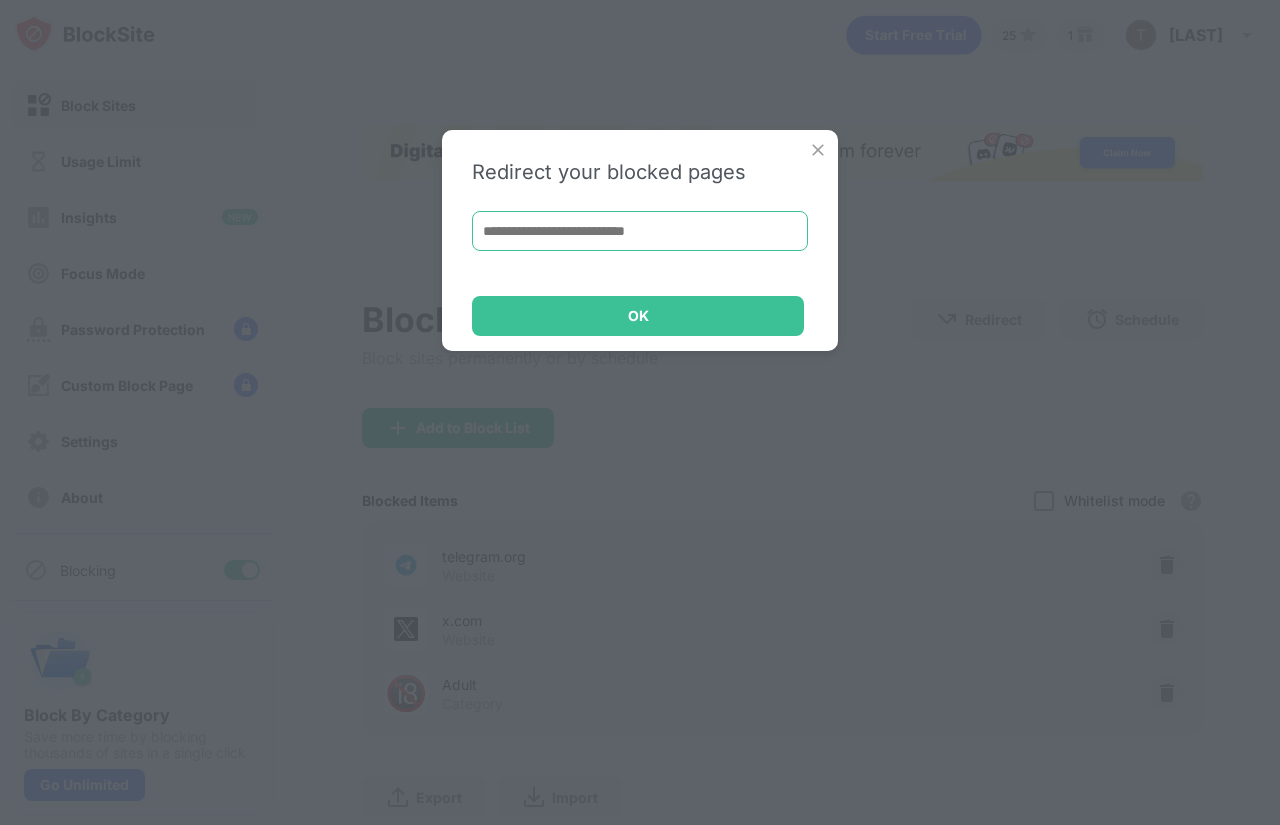 paste on "**********" 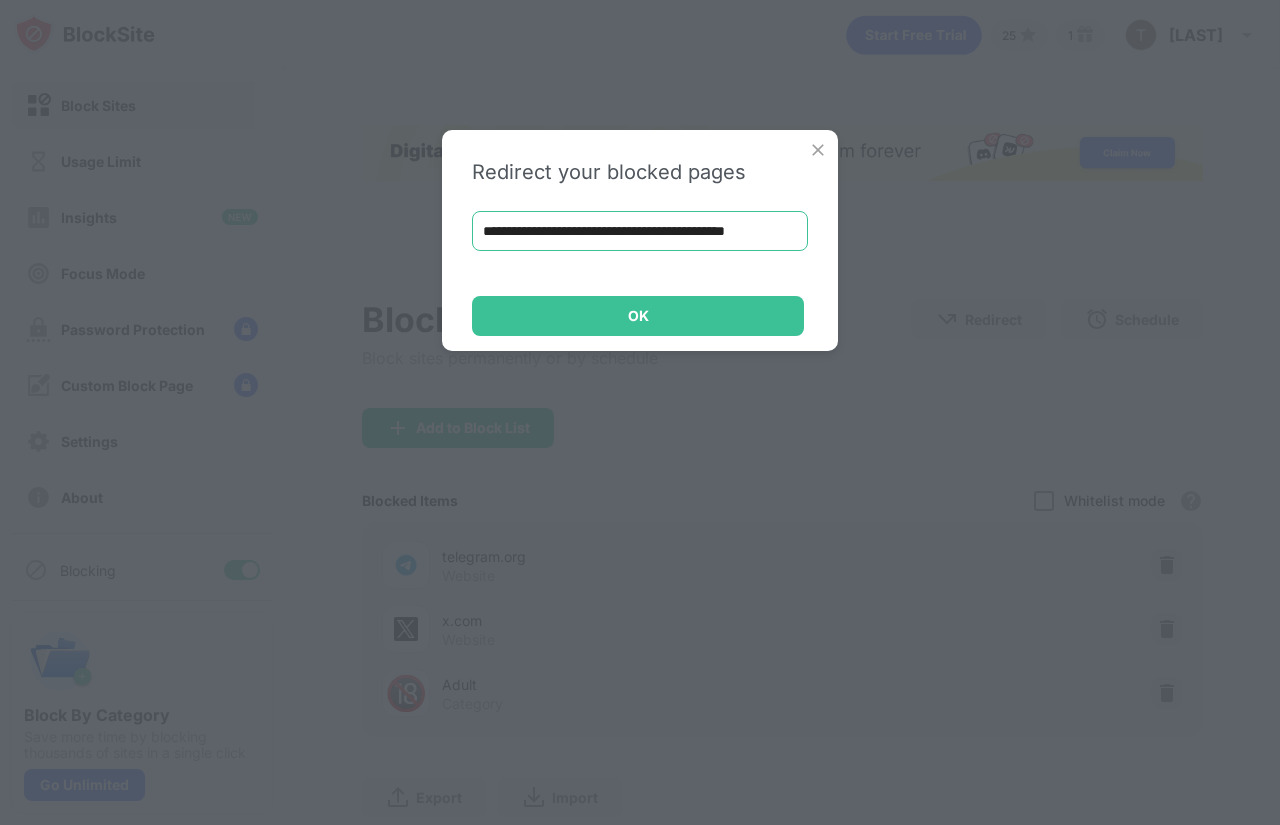 scroll, scrollTop: 0, scrollLeft: 50, axis: horizontal 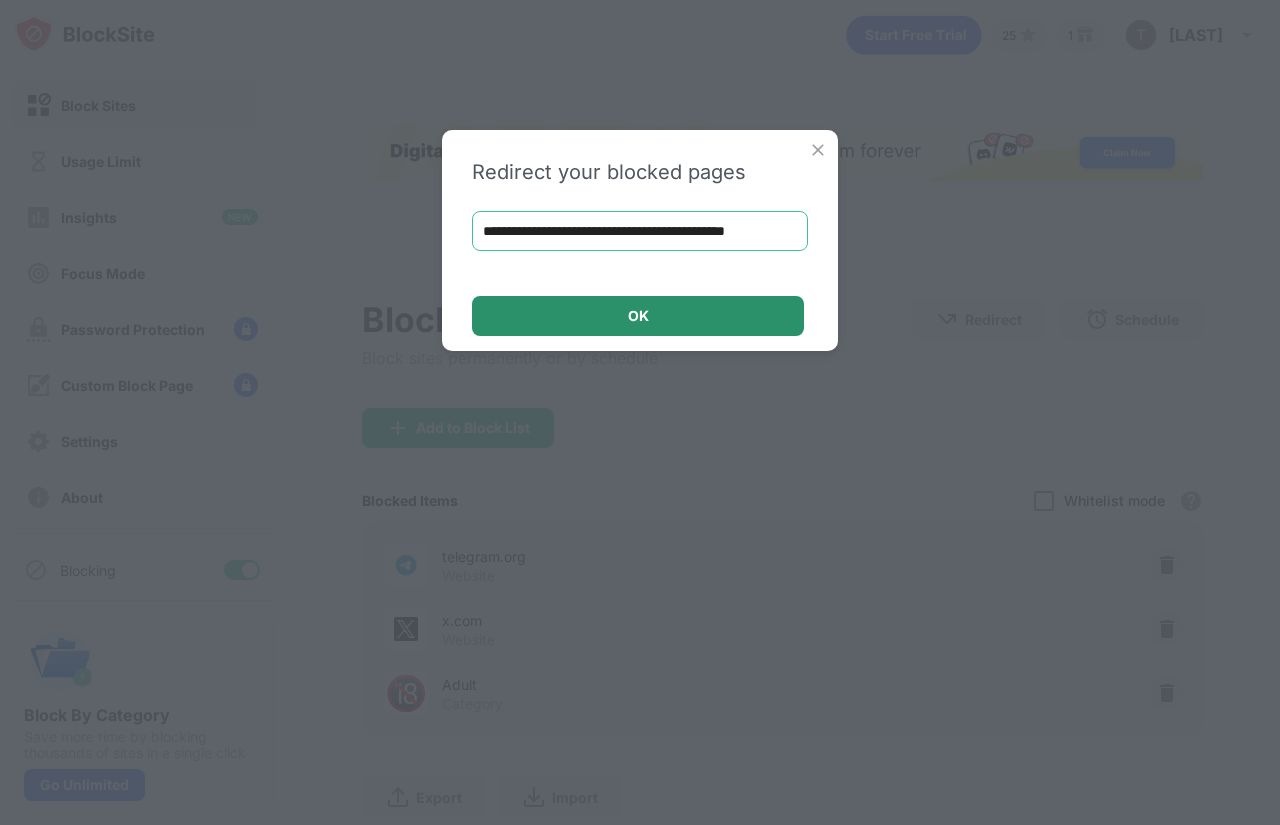 type on "**********" 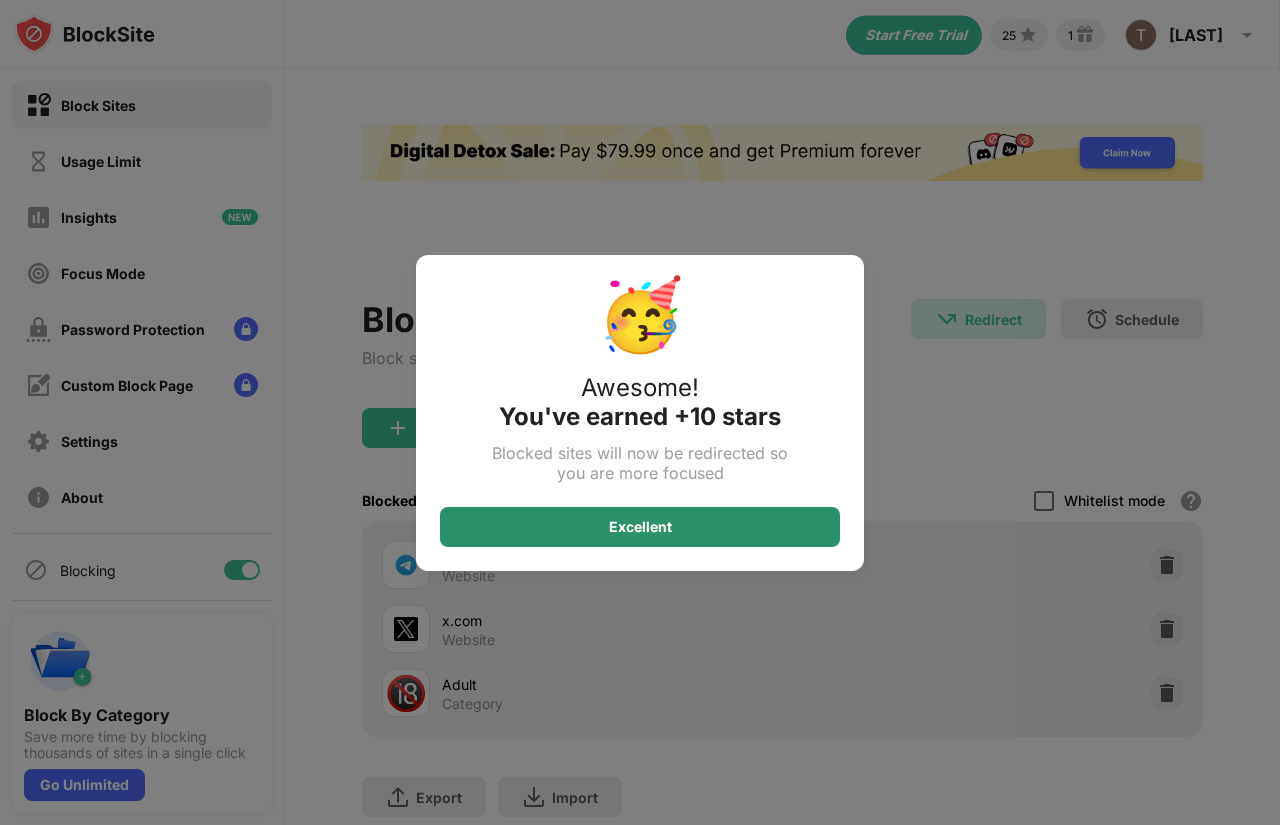 click on "Excellent" at bounding box center (640, 527) 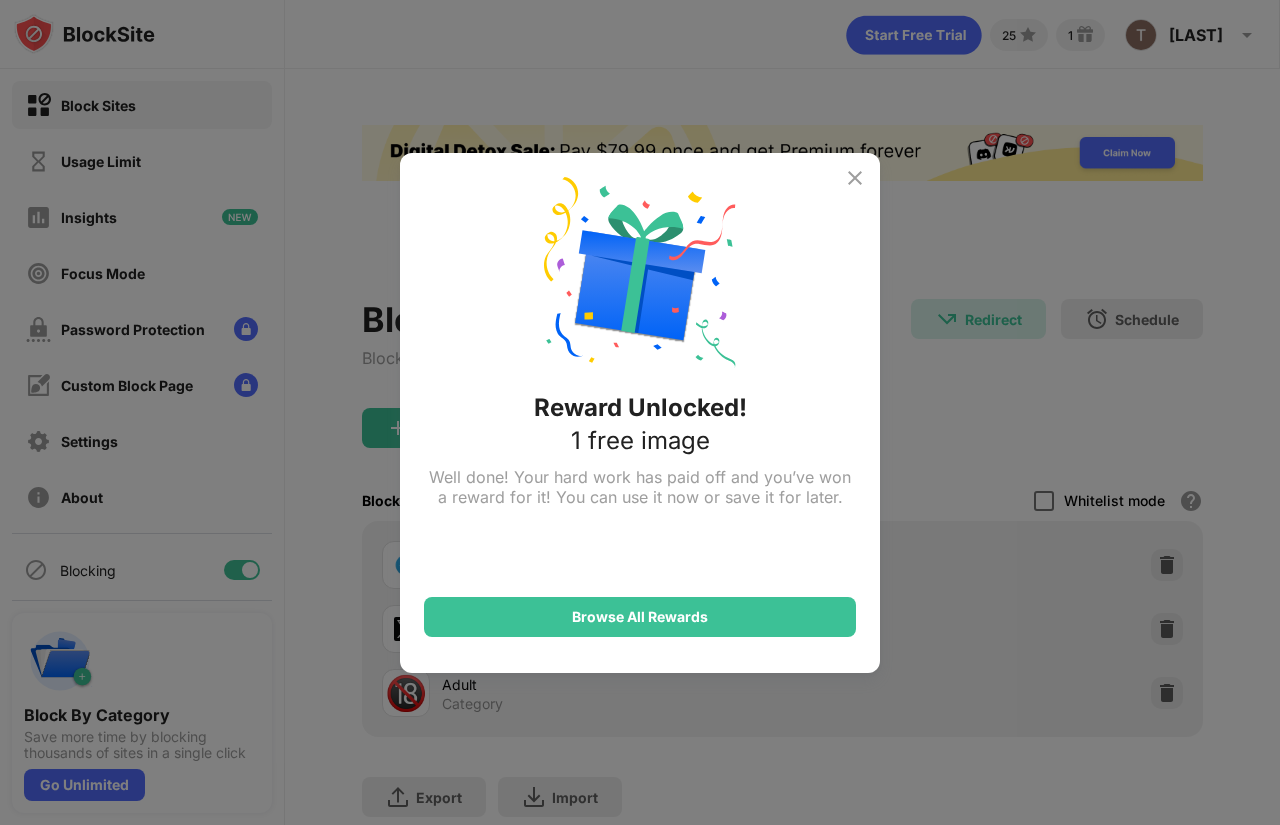 click at bounding box center (855, 178) 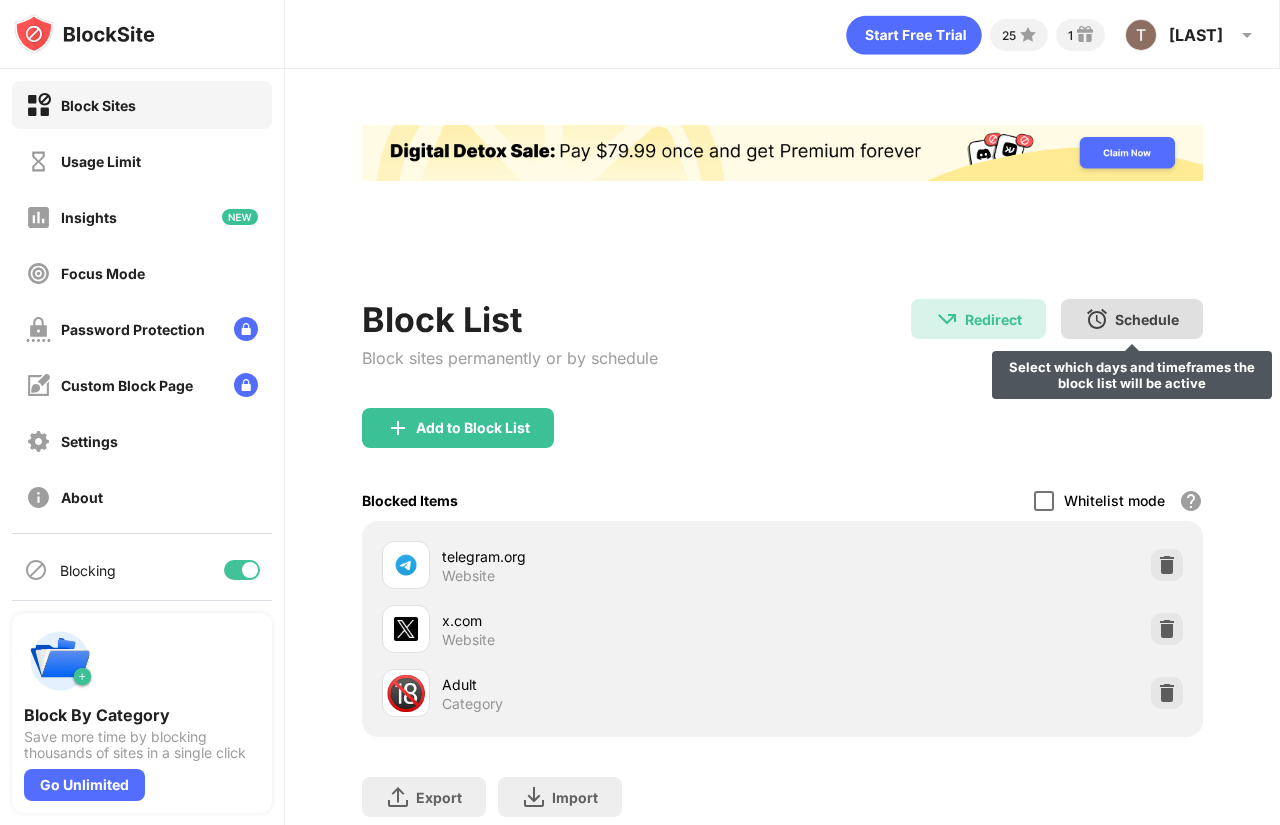 click on "Schedule" at bounding box center (1147, 319) 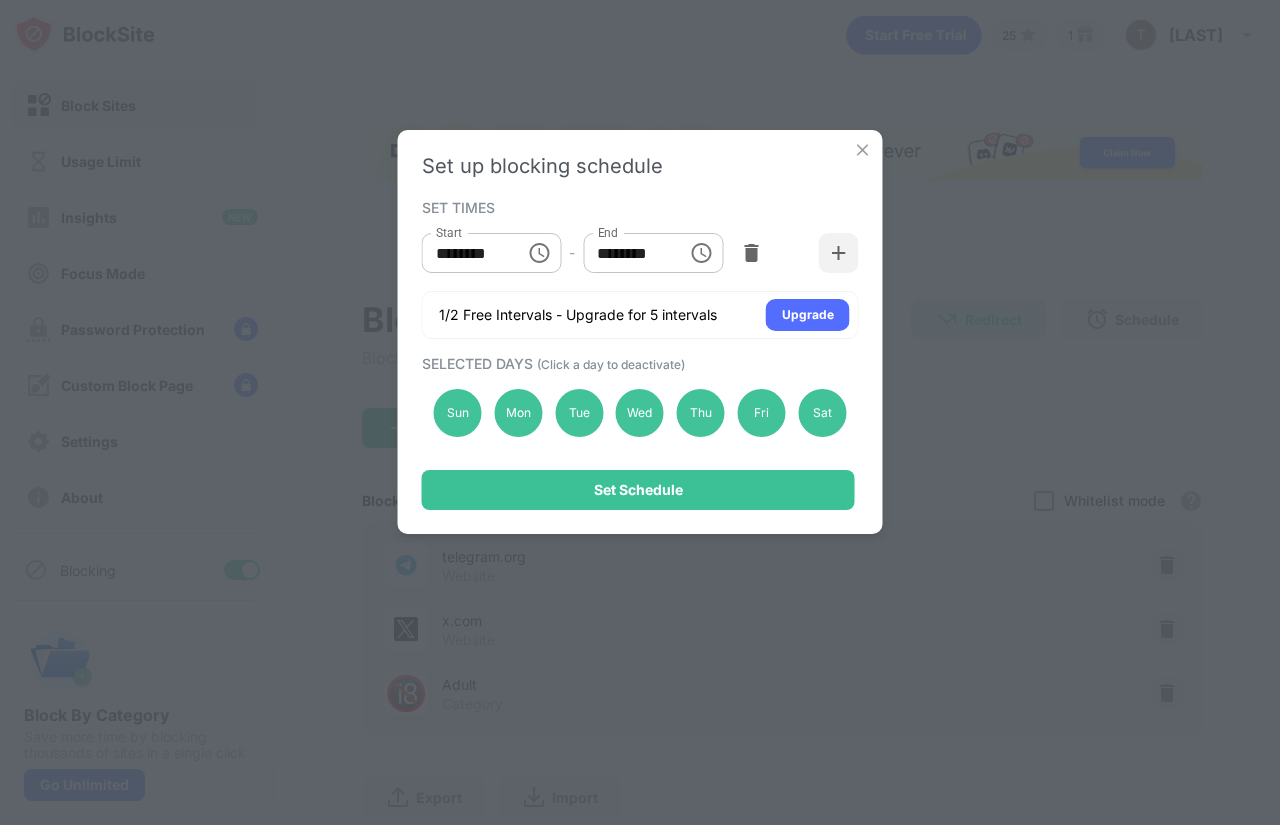 click at bounding box center [533, 253] 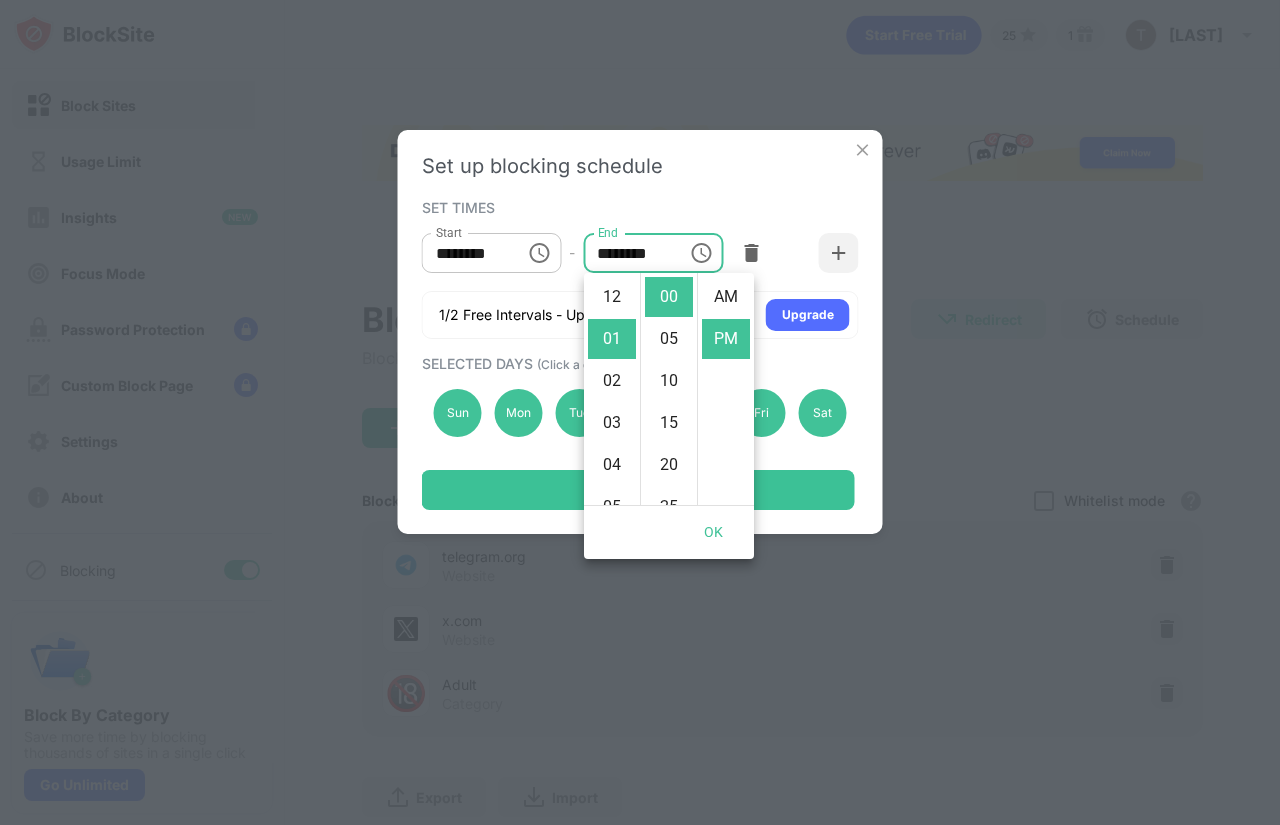 scroll, scrollTop: 42, scrollLeft: 0, axis: vertical 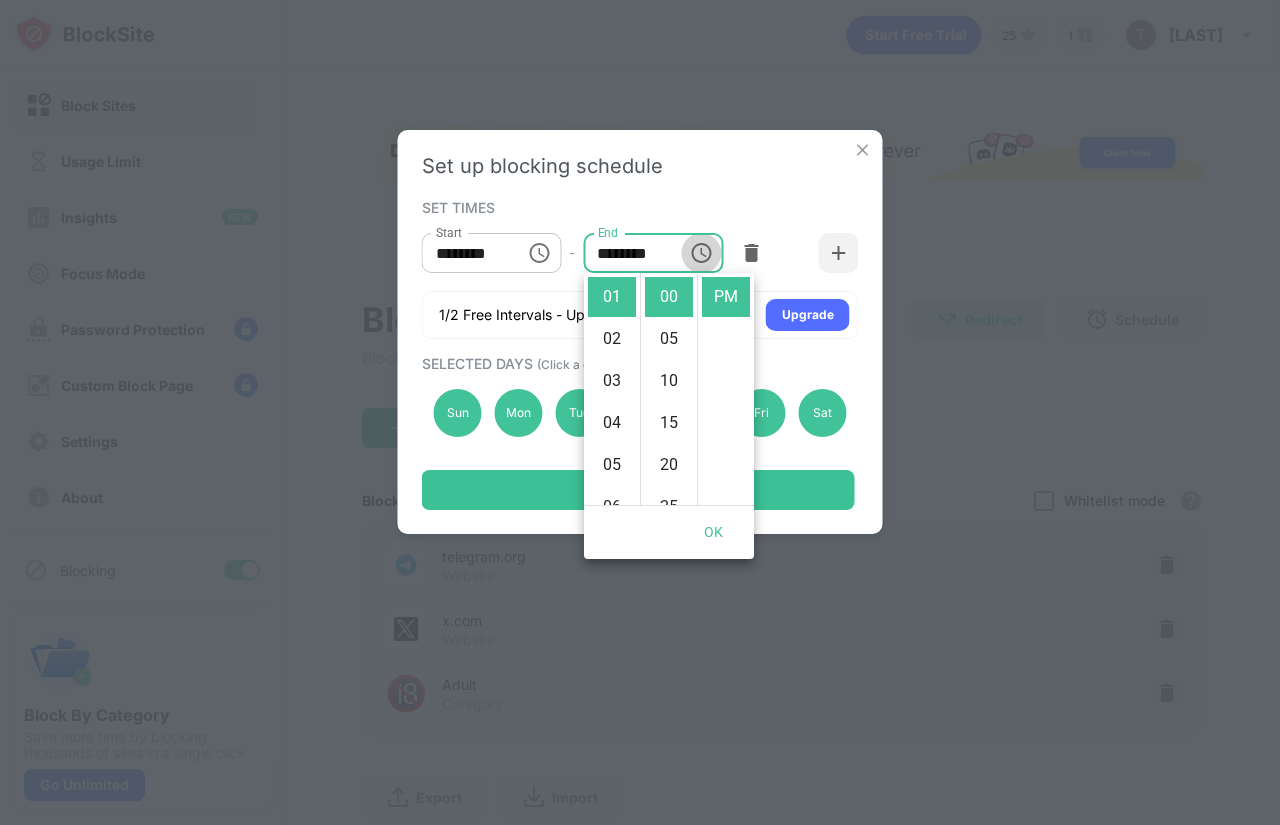 click 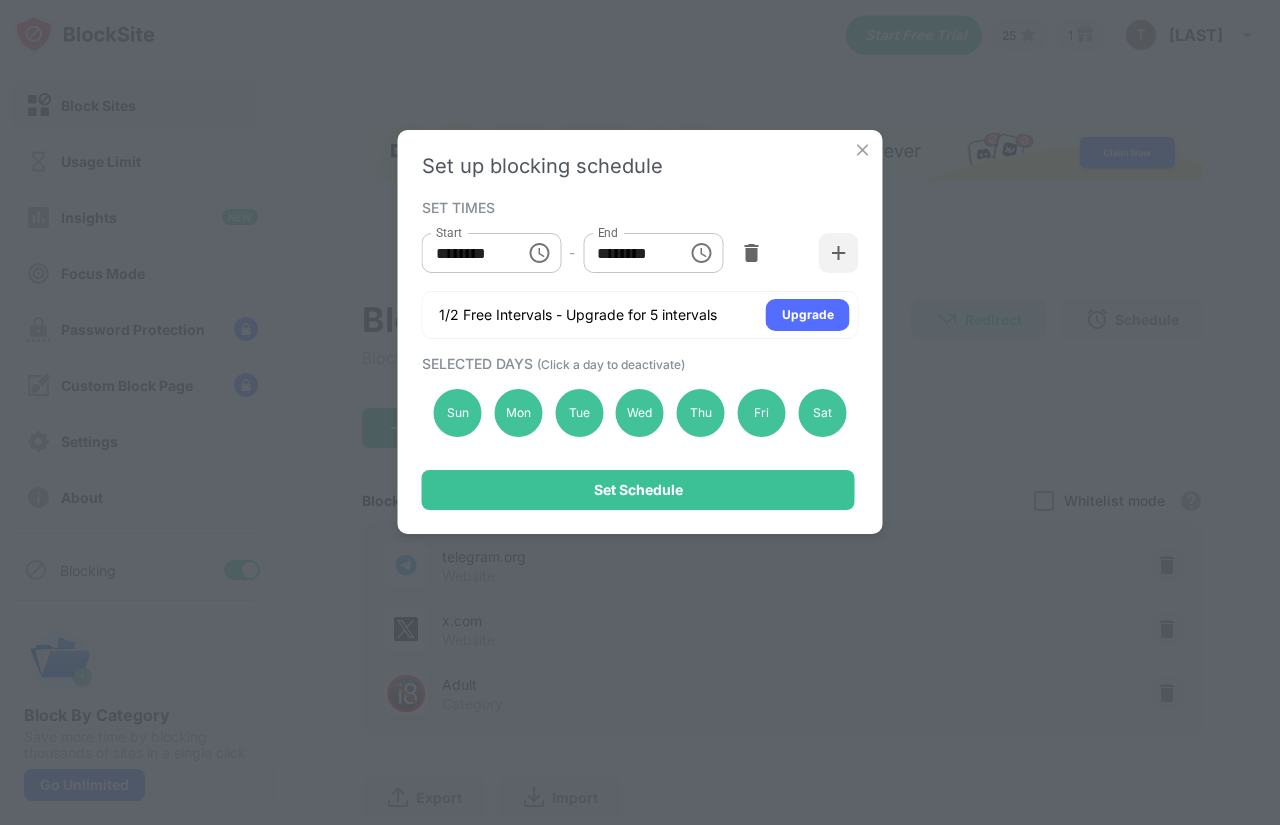 click on "Set up blocking schedule SET TIMES Start ******** Start - End ******** End 1/2 Free Intervals - Upgrade for 5 intervals Upgrade SELECTED DAYS   (Click a day to deactivate) Sun Mon Tue Wed Thu Fri Sat Set Schedule" at bounding box center [640, 332] 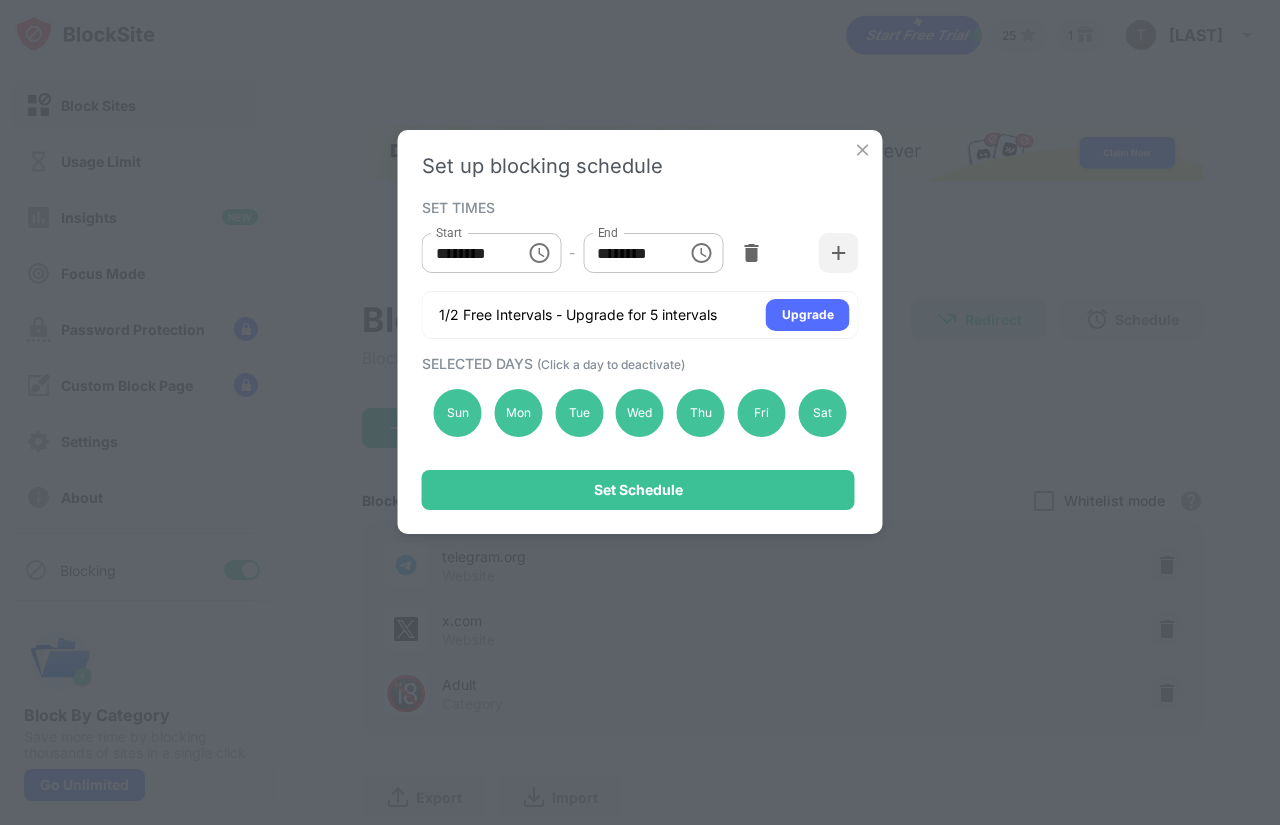 drag, startPoint x: 860, startPoint y: 151, endPoint x: 231, endPoint y: 116, distance: 629.973 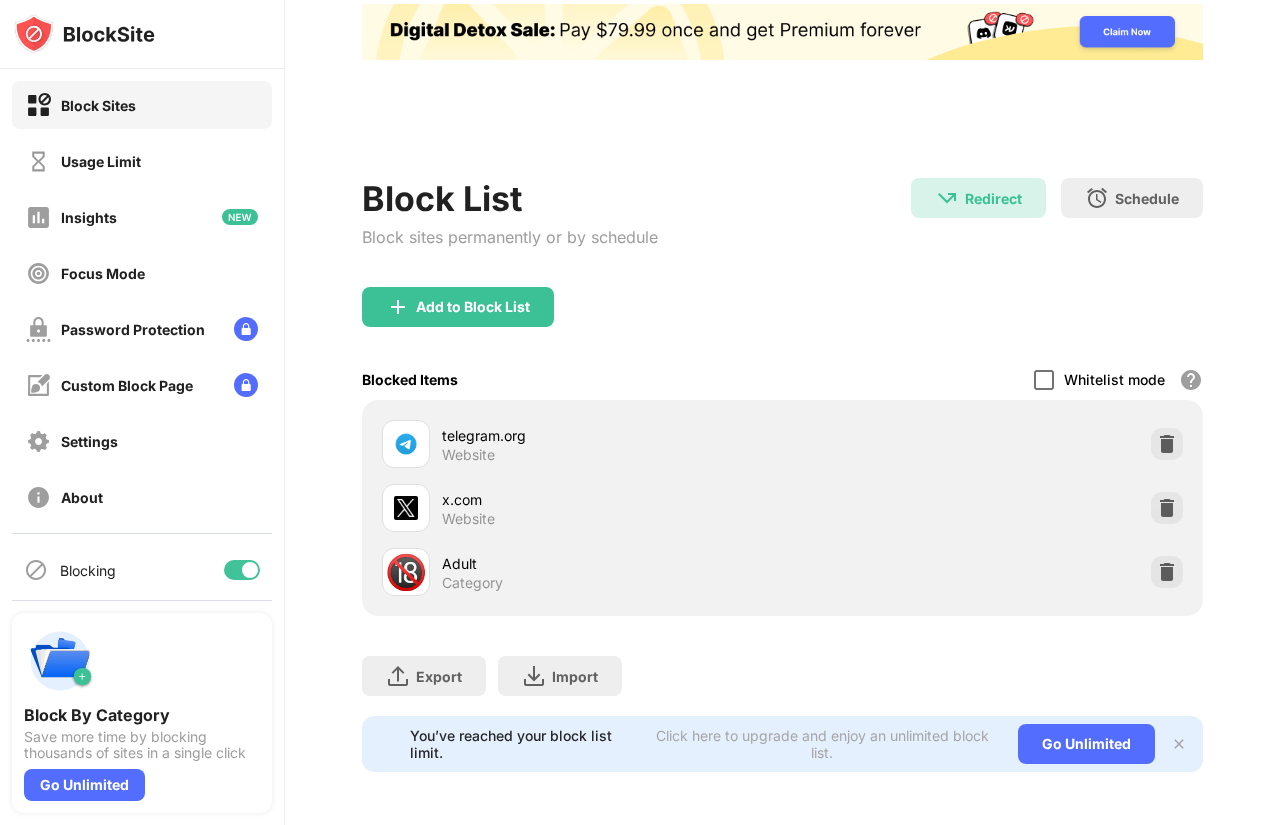 scroll, scrollTop: 139, scrollLeft: 0, axis: vertical 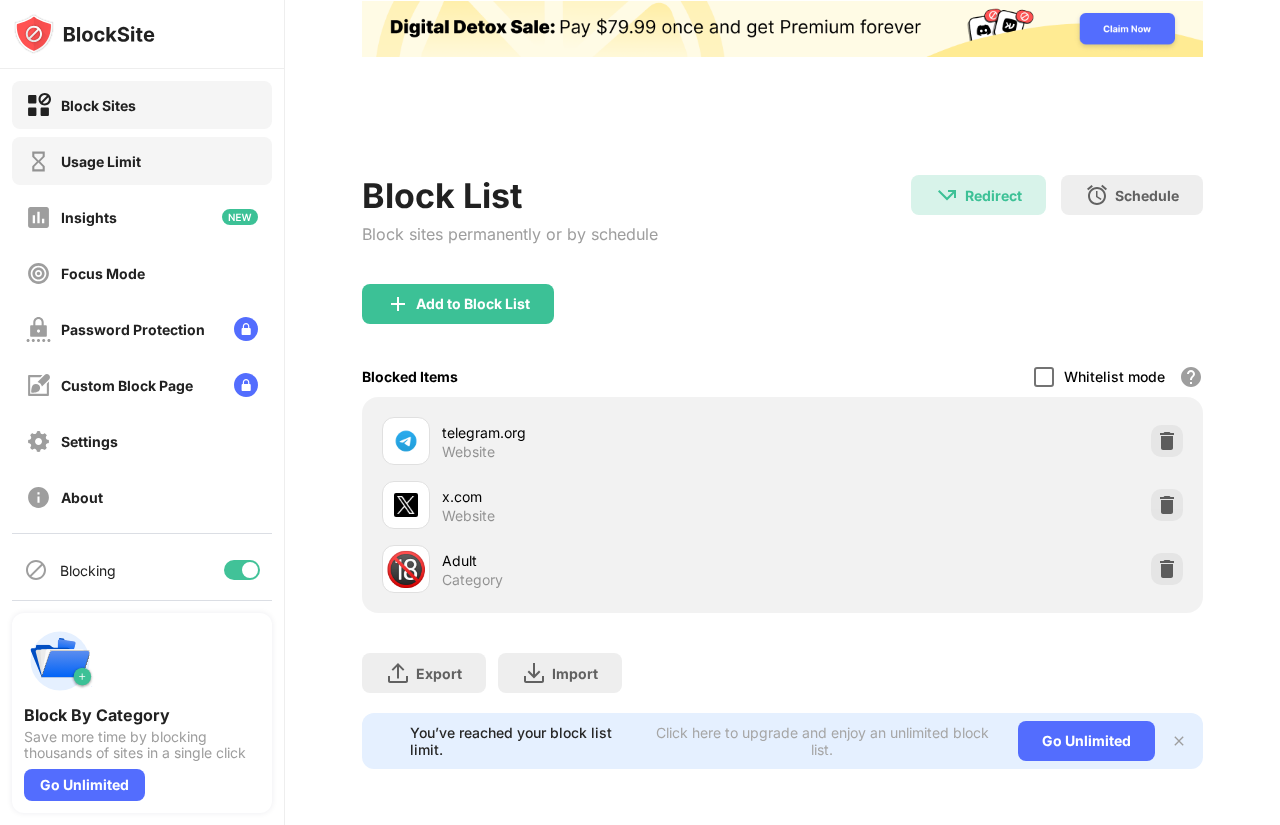 click on "Usage Limit" at bounding box center (101, 161) 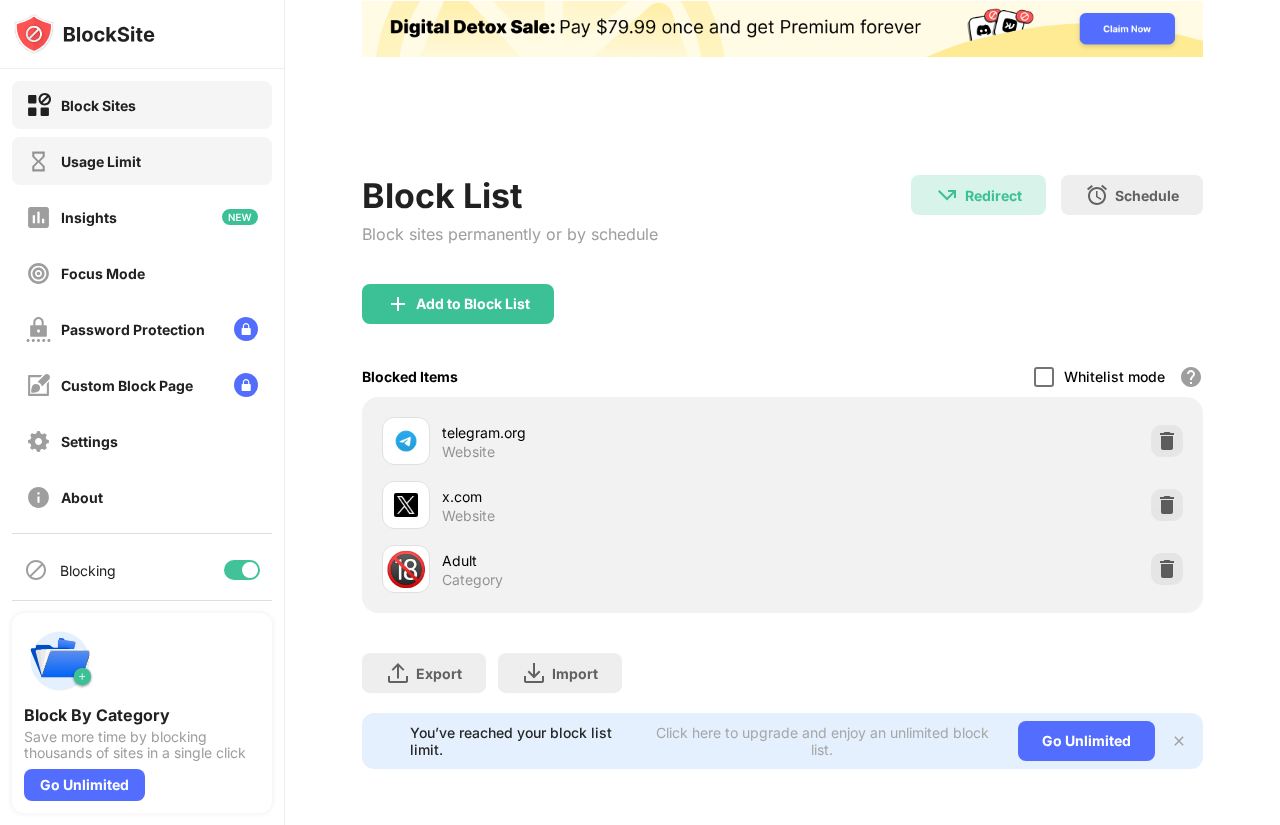 scroll, scrollTop: 0, scrollLeft: 0, axis: both 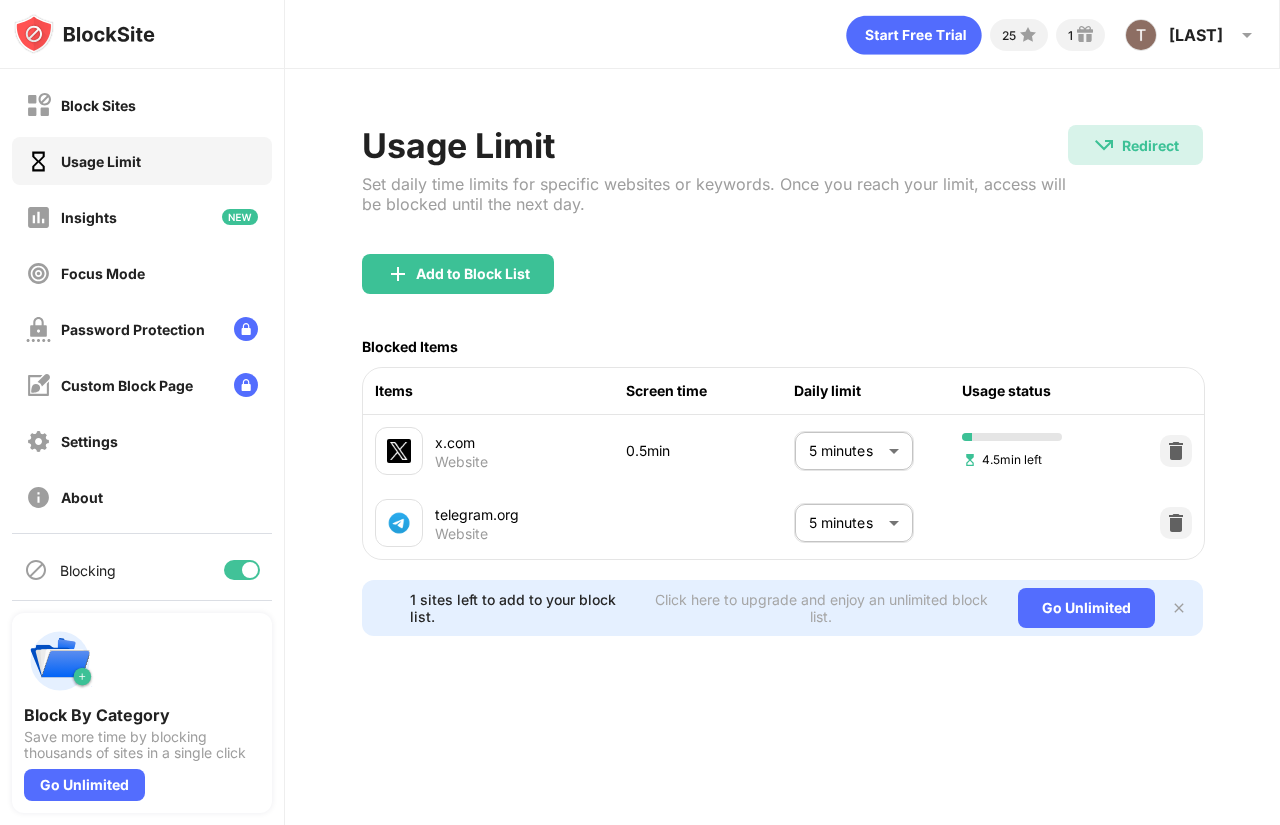 drag, startPoint x: 627, startPoint y: 449, endPoint x: 720, endPoint y: 449, distance: 93 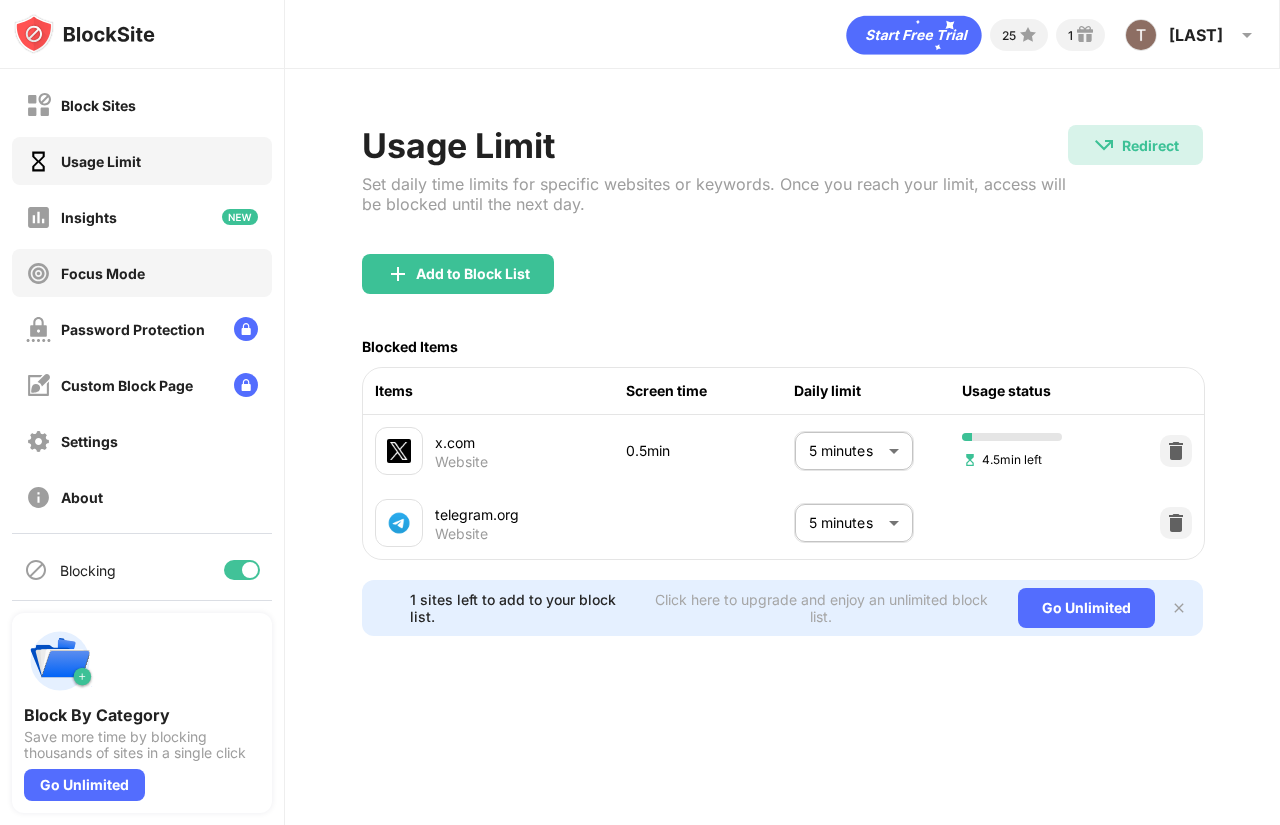 click on "Focus Mode" at bounding box center [103, 273] 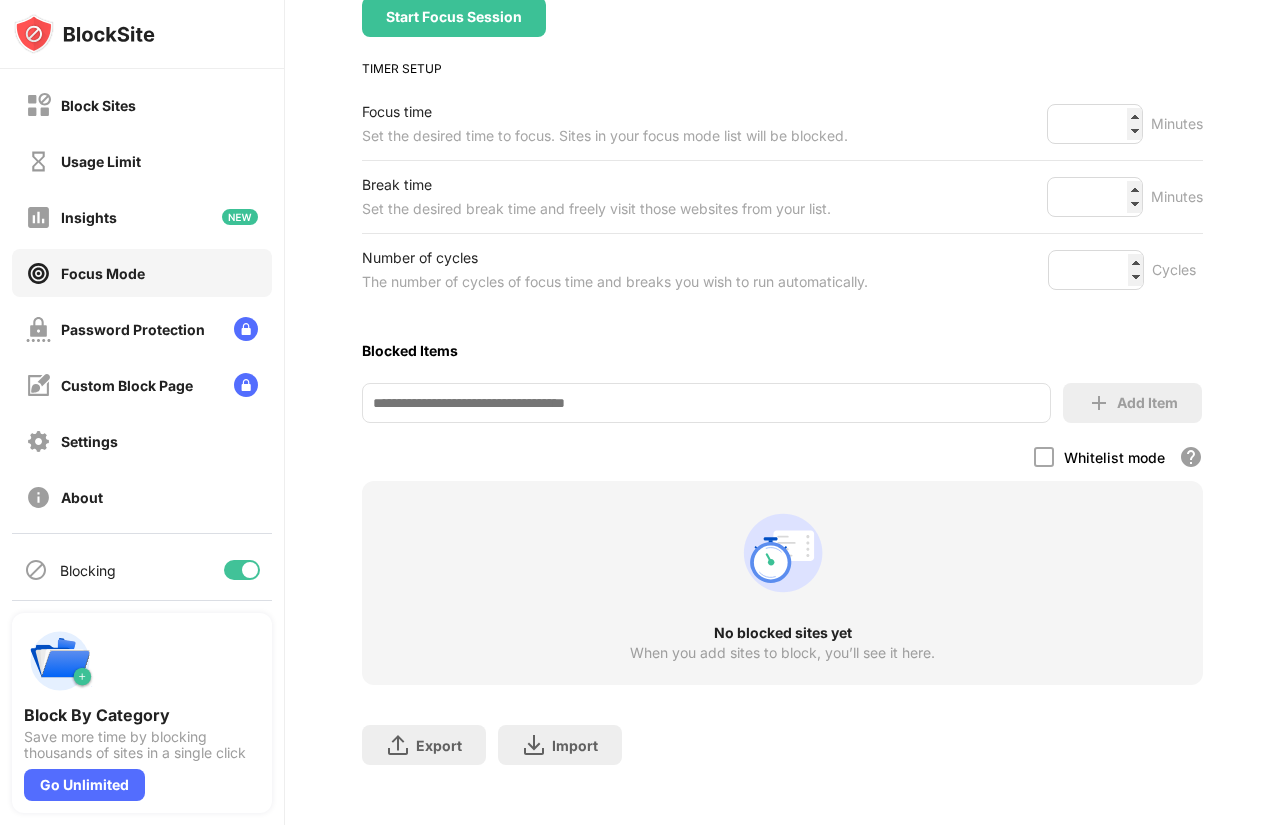 scroll, scrollTop: 288, scrollLeft: 0, axis: vertical 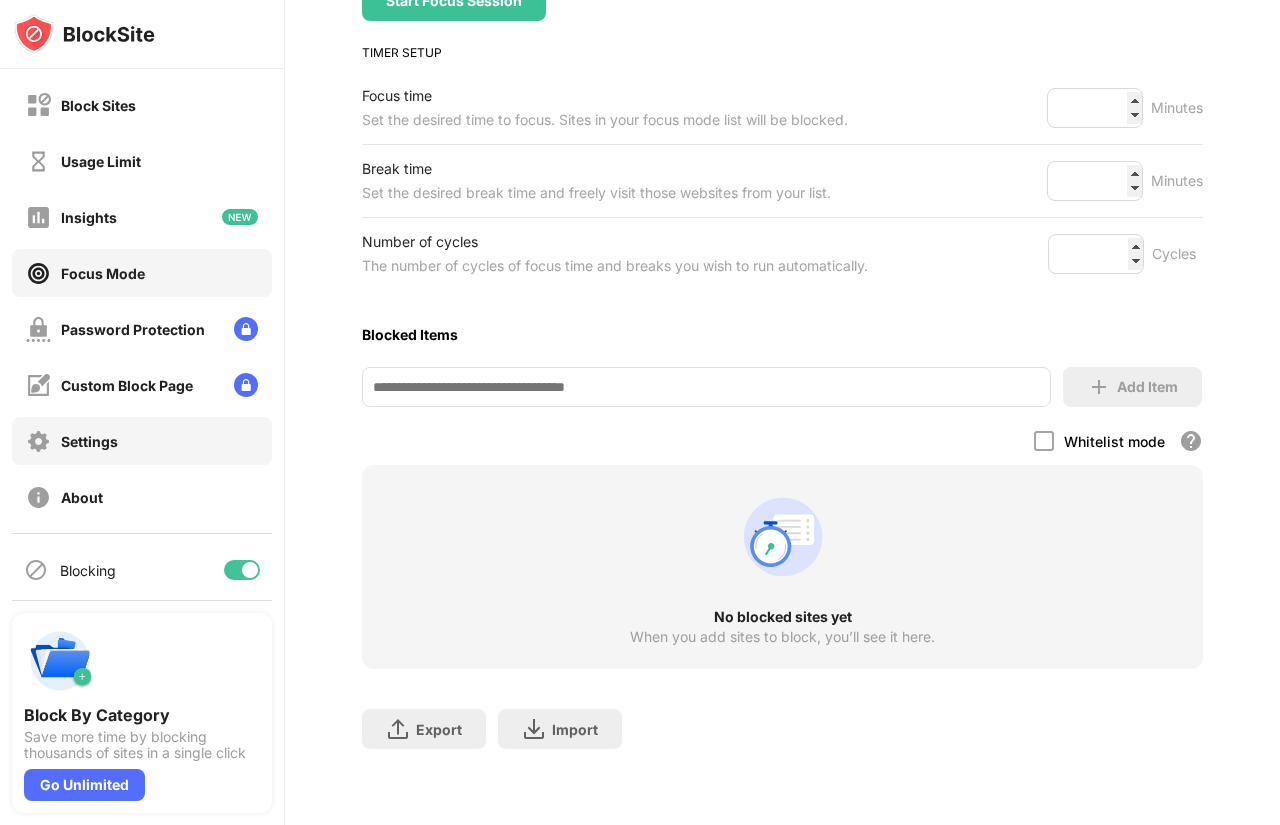 click on "Settings" at bounding box center (72, 441) 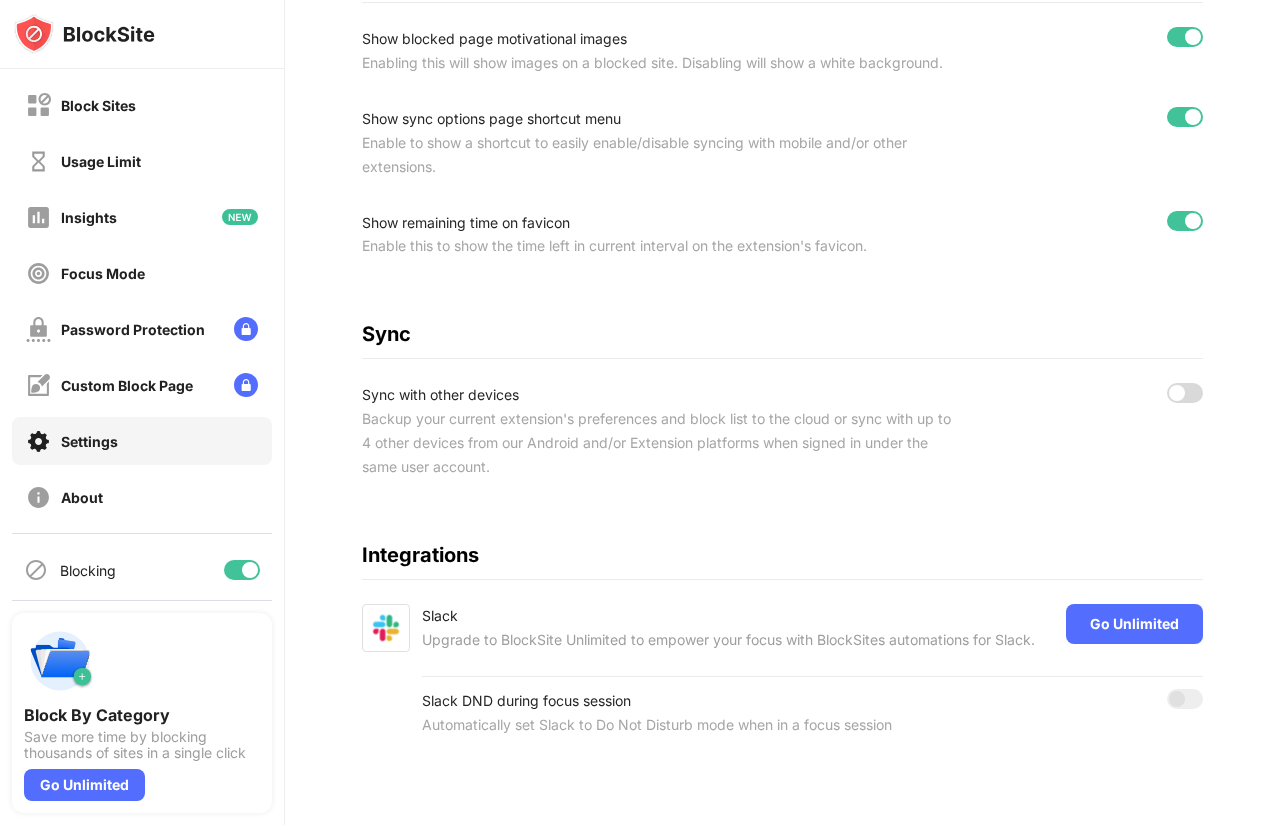 scroll, scrollTop: 341, scrollLeft: 0, axis: vertical 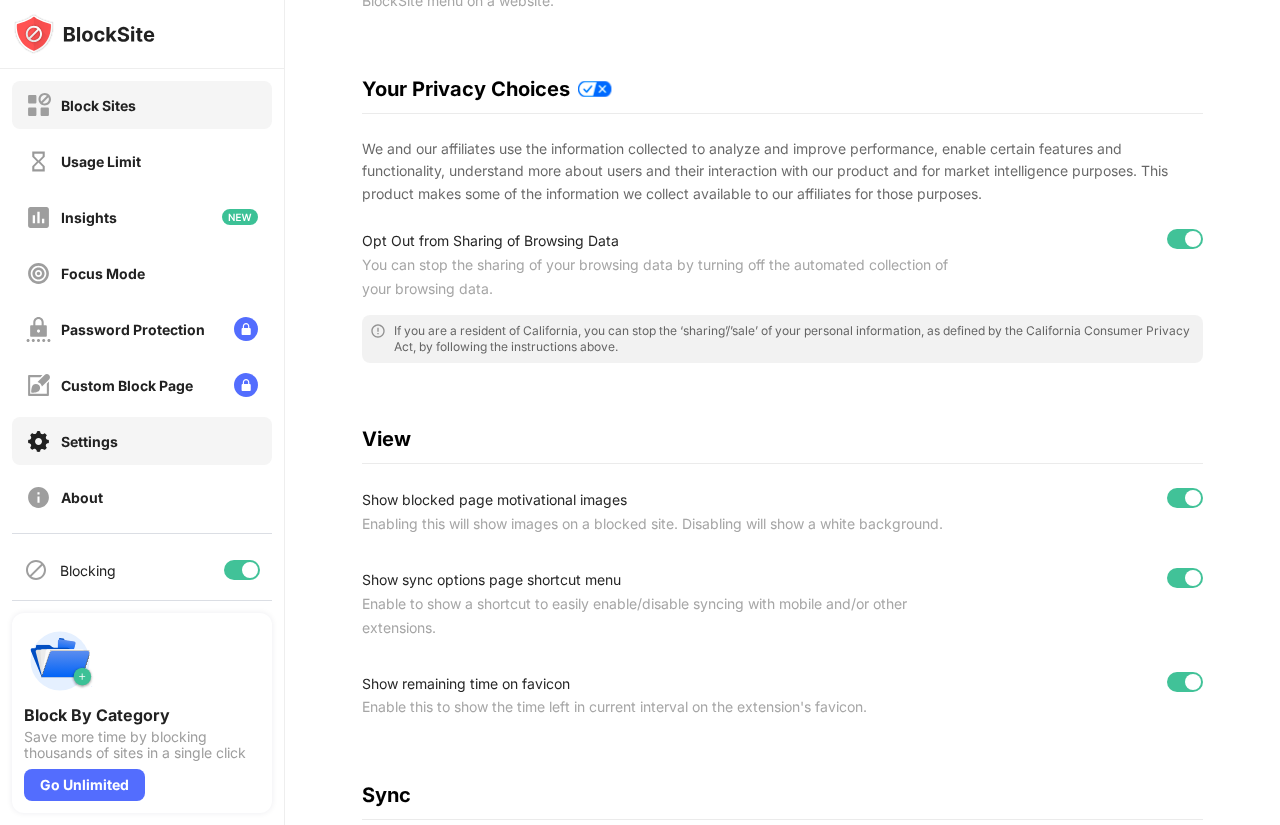 click on "Block Sites" at bounding box center [98, 105] 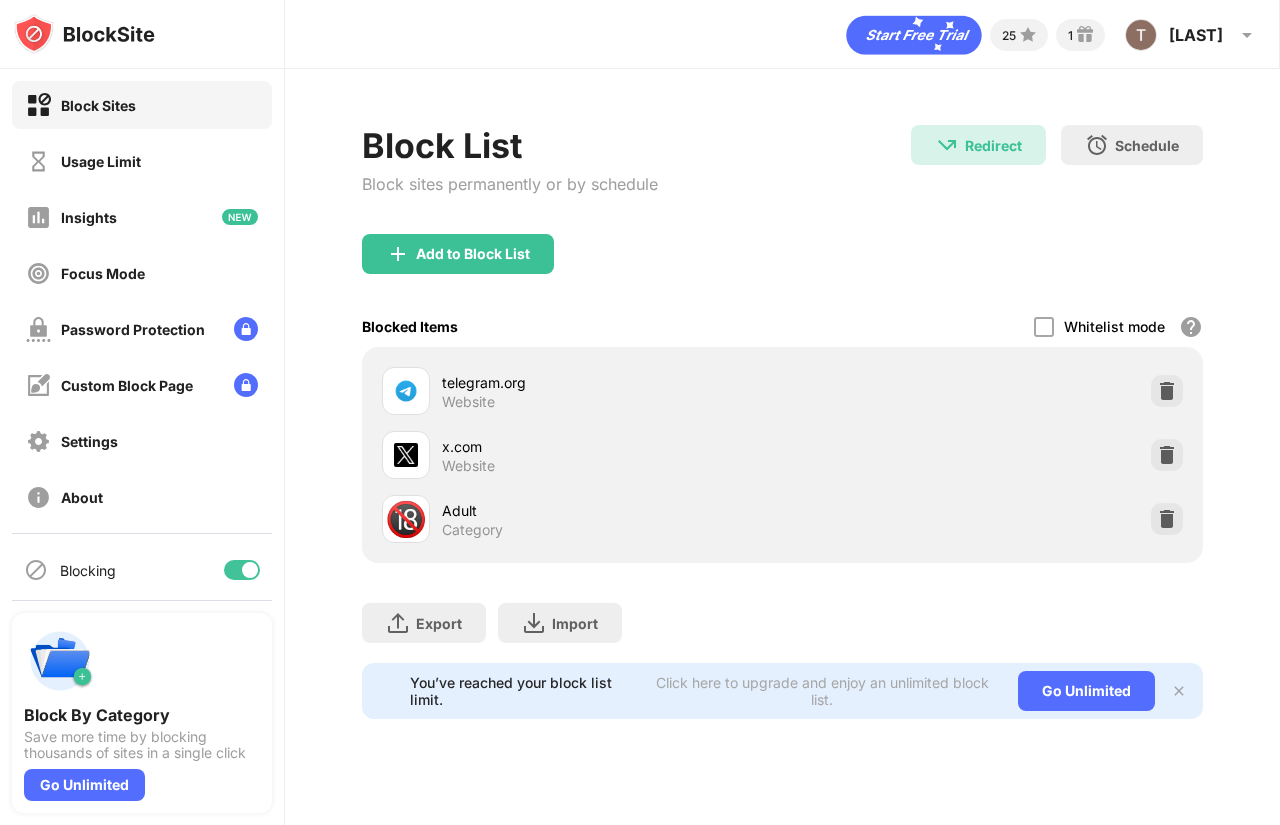 scroll, scrollTop: 0, scrollLeft: 0, axis: both 